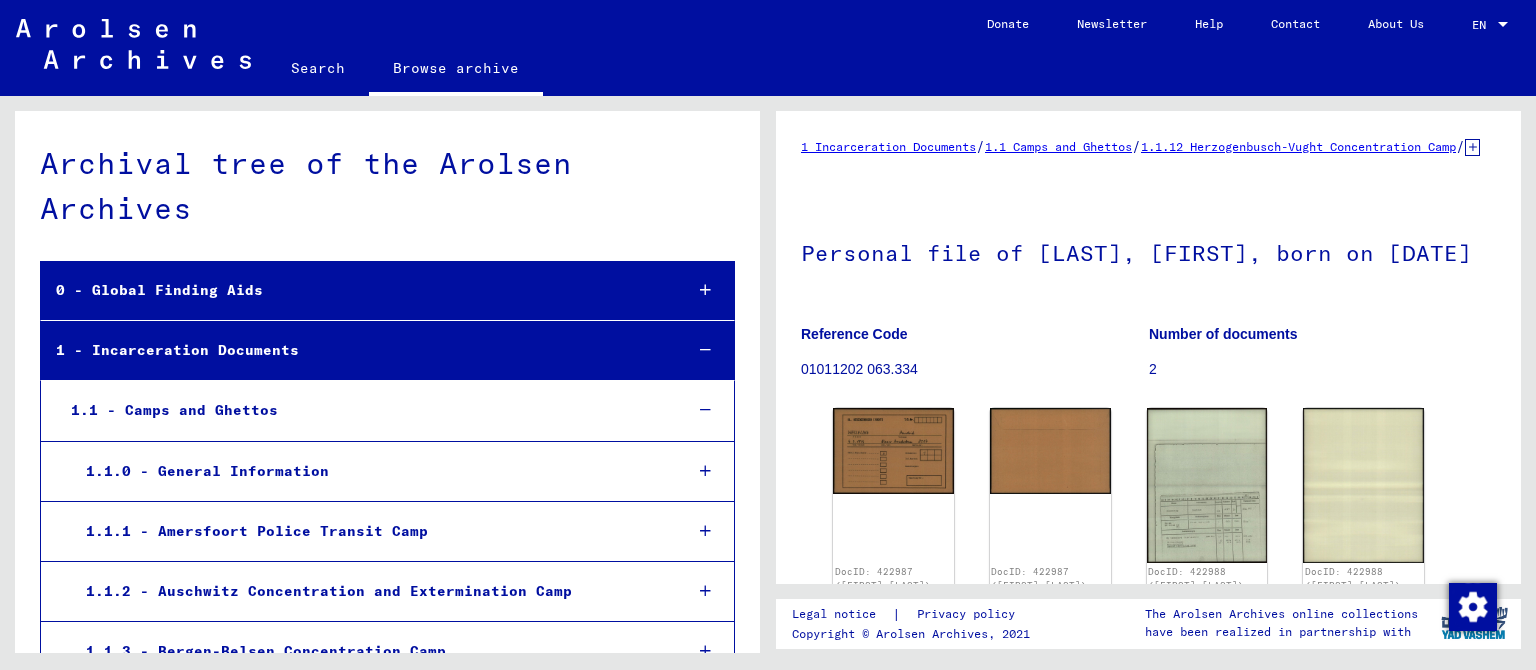 scroll, scrollTop: 0, scrollLeft: 0, axis: both 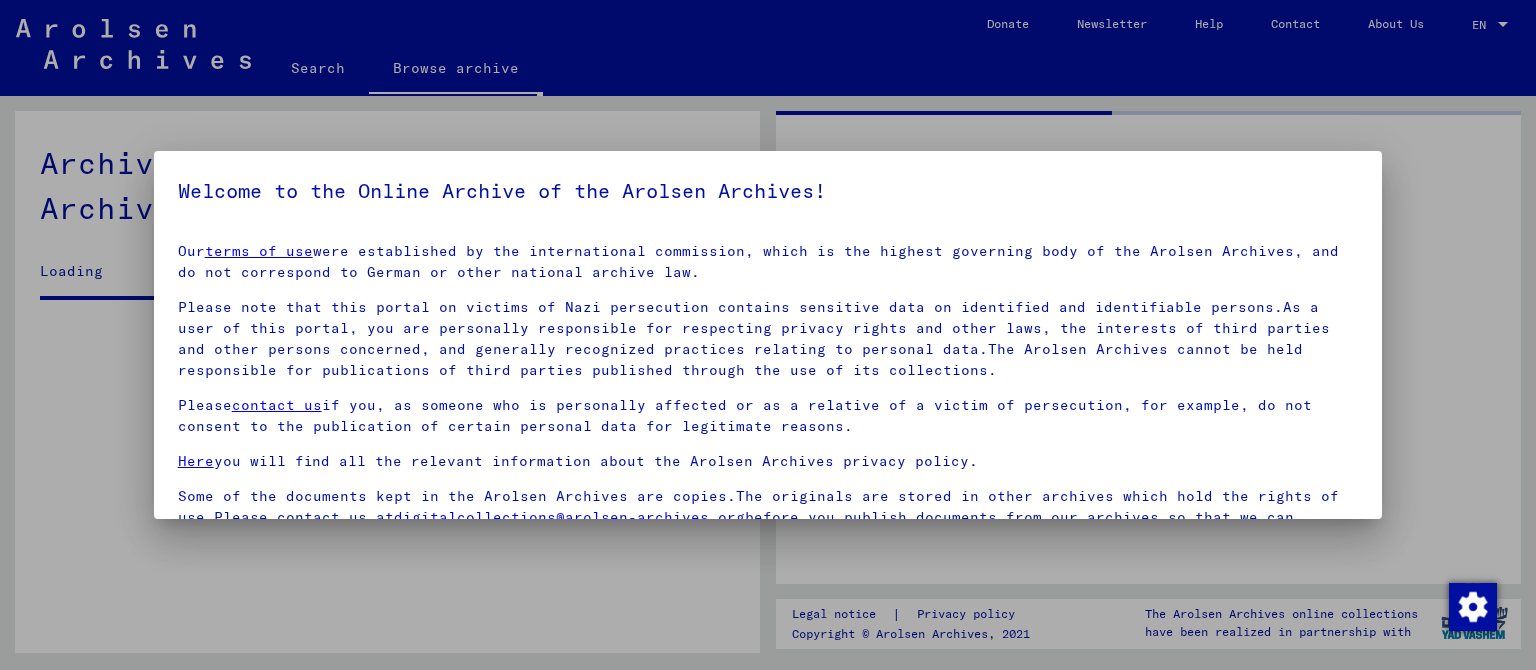 click on "Welcome to the Online Archive of the Arolsen Archives! Our  terms of use  were established by the international commission, which is the highest governing body of the Arolsen Archives, and do not correspond to German or other national archive law. Please note that this portal on victims of Nazi persecution contains sensitive data on identified and identifiable persons.As a user of this portal, you are personally responsible for respecting privacy rights and other laws, the interests of third parties and other persons concerned, and generally recognized practices relating to personal data.The Arolsen Archives cannot be held responsible for publications of third parties published through the use of its collections. Please  contact us  if you, as someone who is personally affected or as a relative of a victim of persecution, for example, do not consent to the publication of certain personal data for legitimate reasons. Here  you will find all the relevant information about the Arolsen Archives privacy policy." at bounding box center (768, 335) 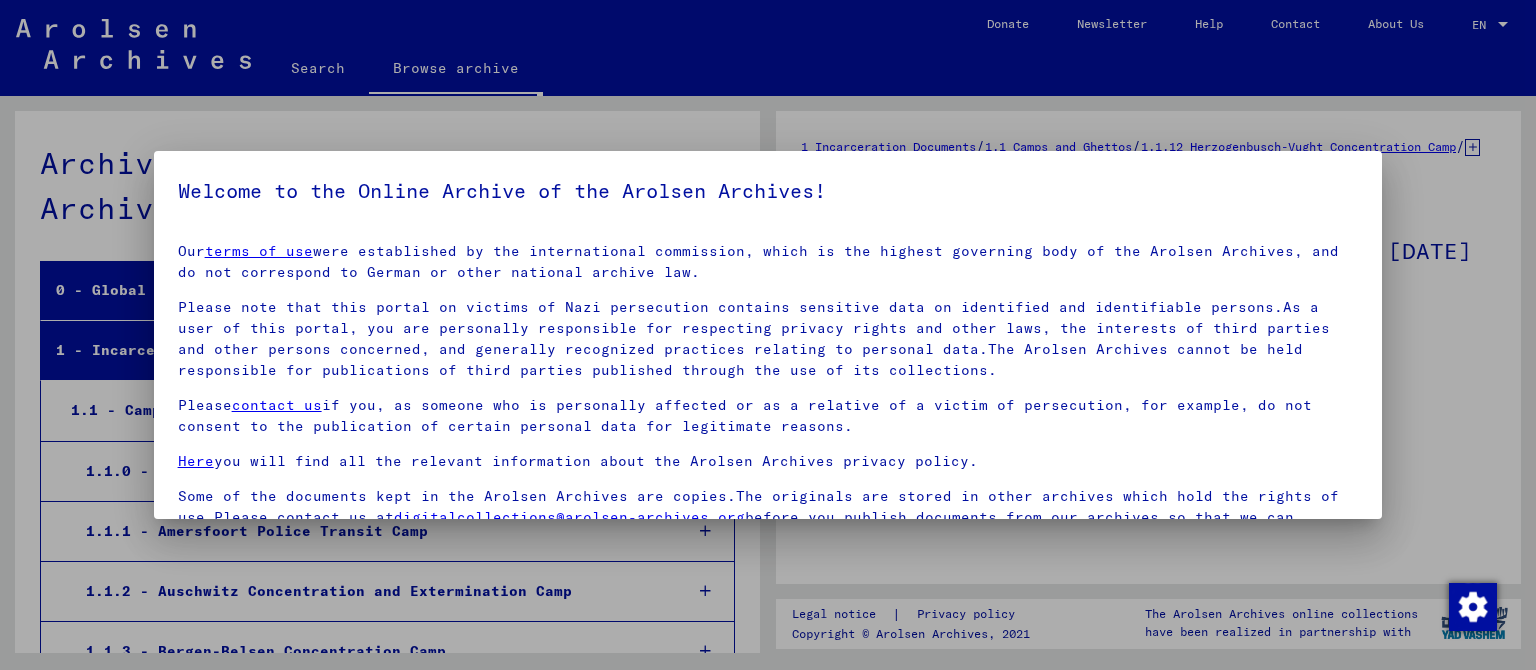 scroll, scrollTop: 20, scrollLeft: 0, axis: vertical 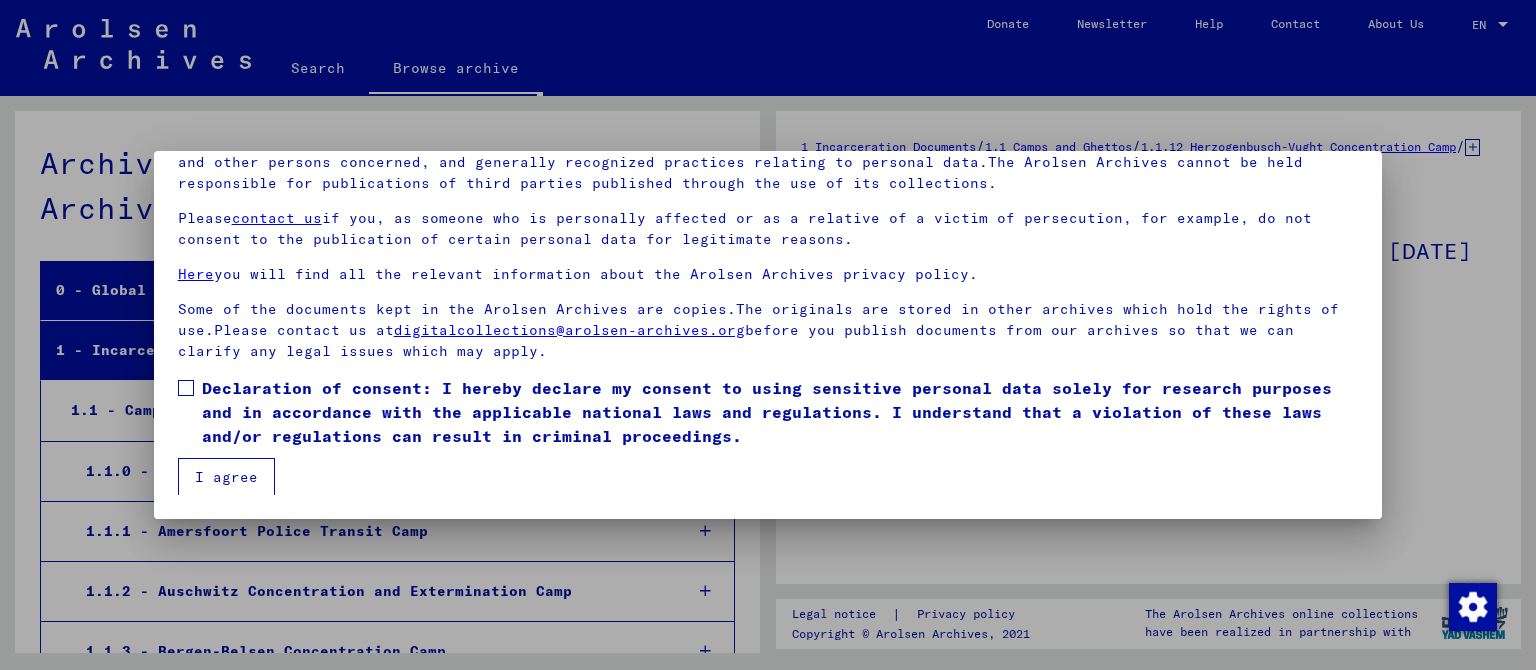 drag, startPoint x: 182, startPoint y: 392, endPoint x: 194, endPoint y: 403, distance: 16.27882 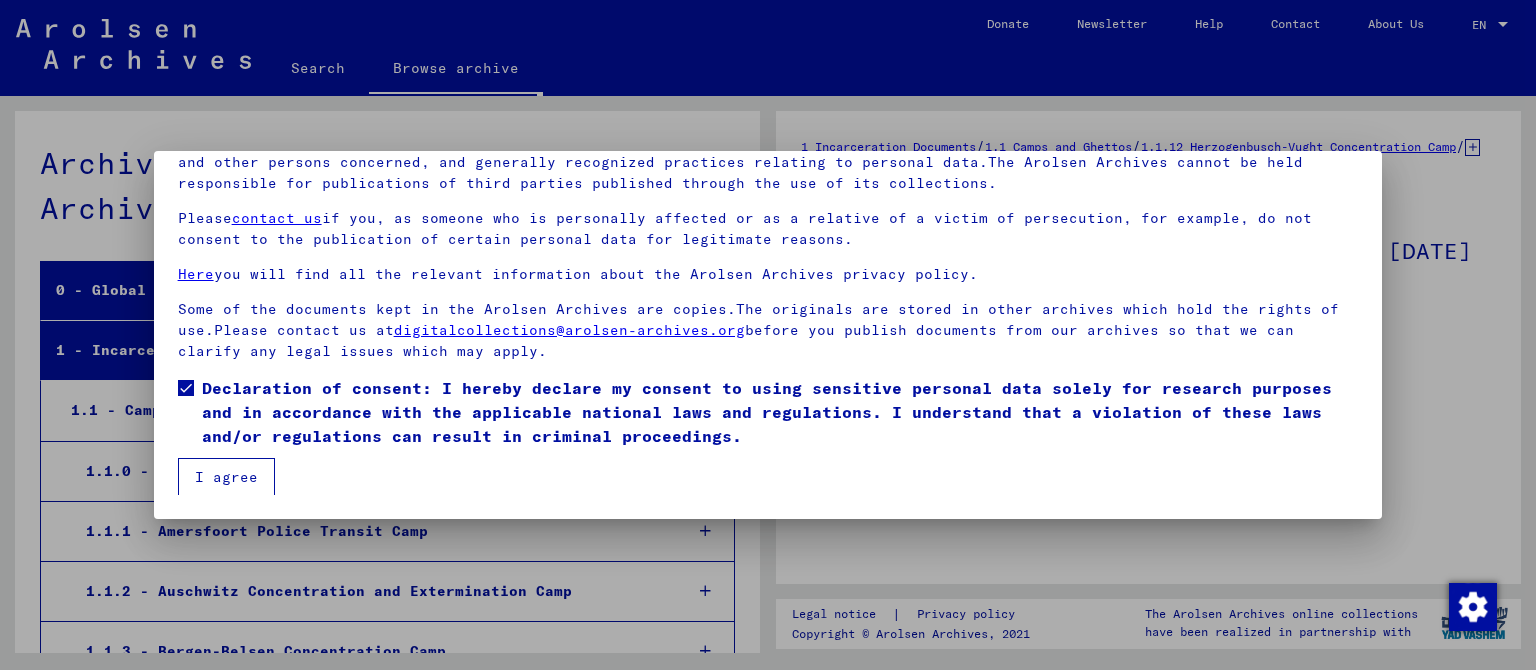 click on "I agree" at bounding box center (226, 477) 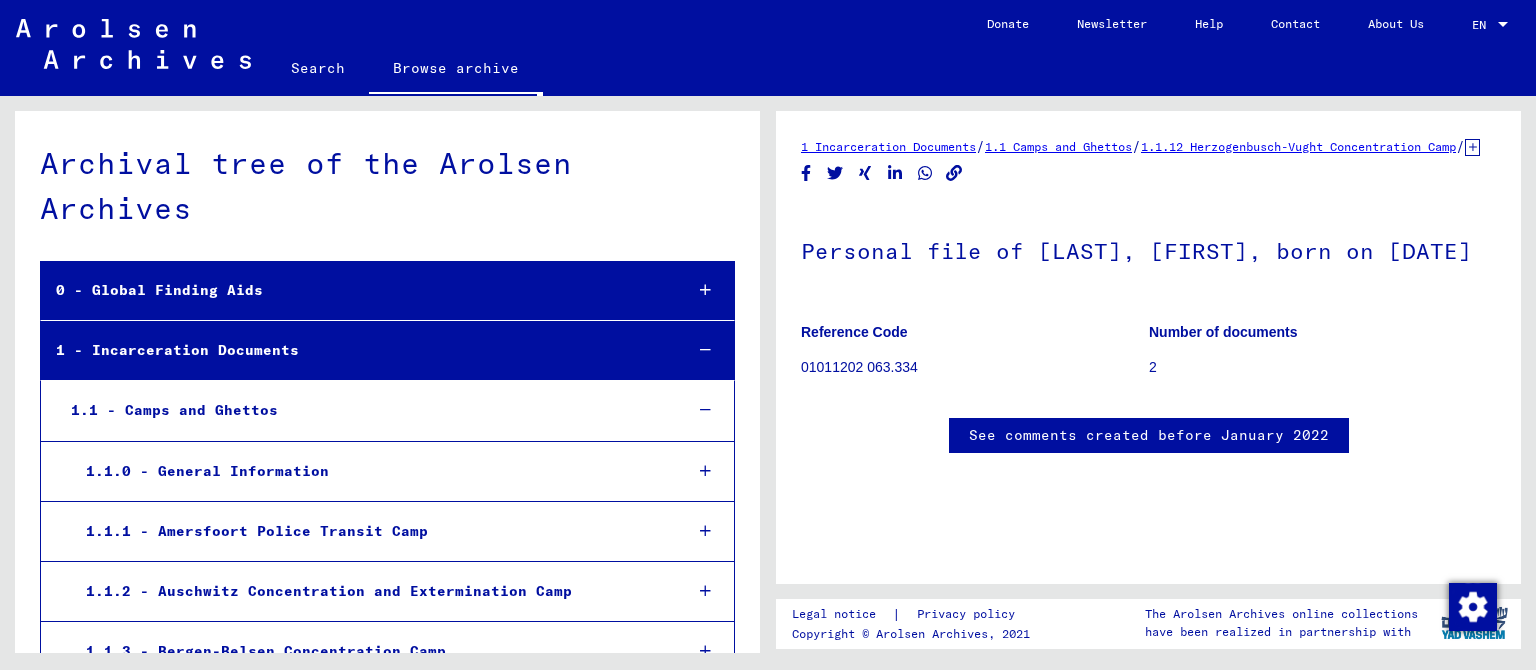 scroll, scrollTop: 442, scrollLeft: 0, axis: vertical 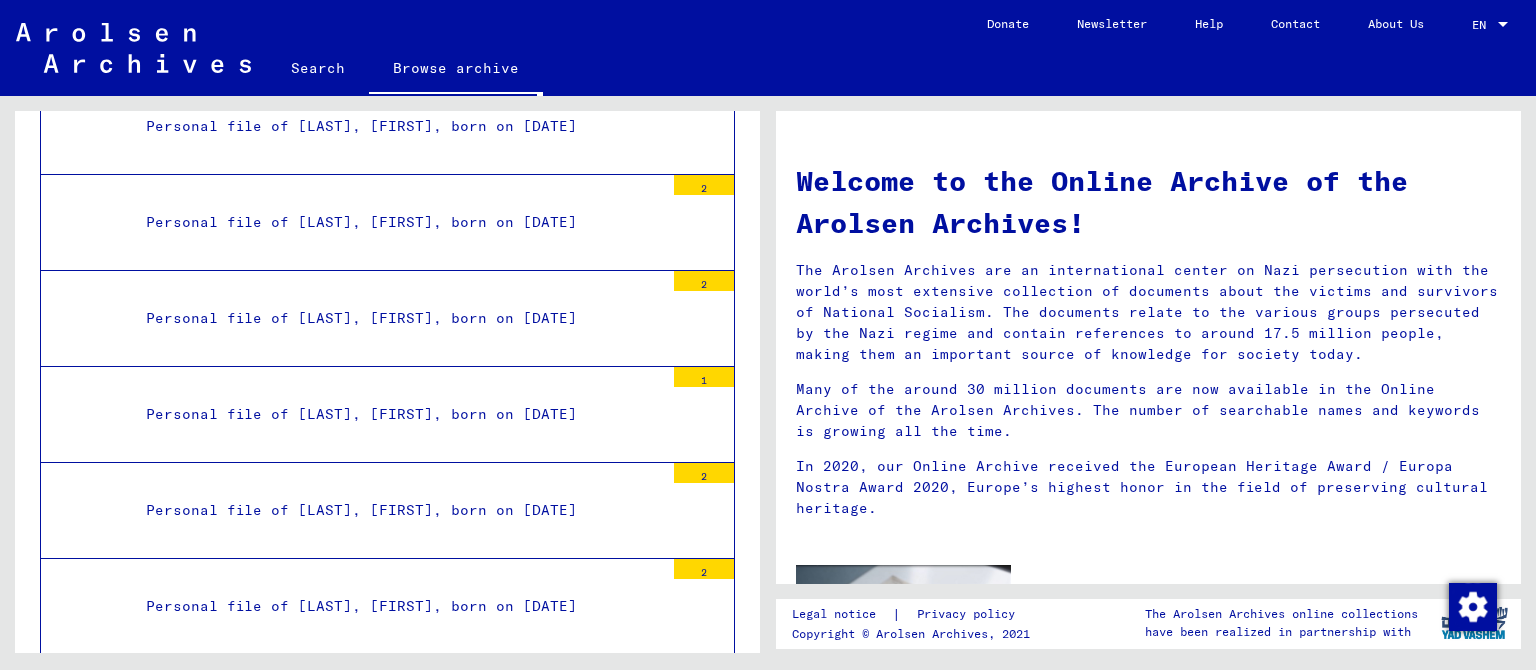 click on "Personal file of [LAST], [FIRST], born on [DATE]" at bounding box center (397, 3974) 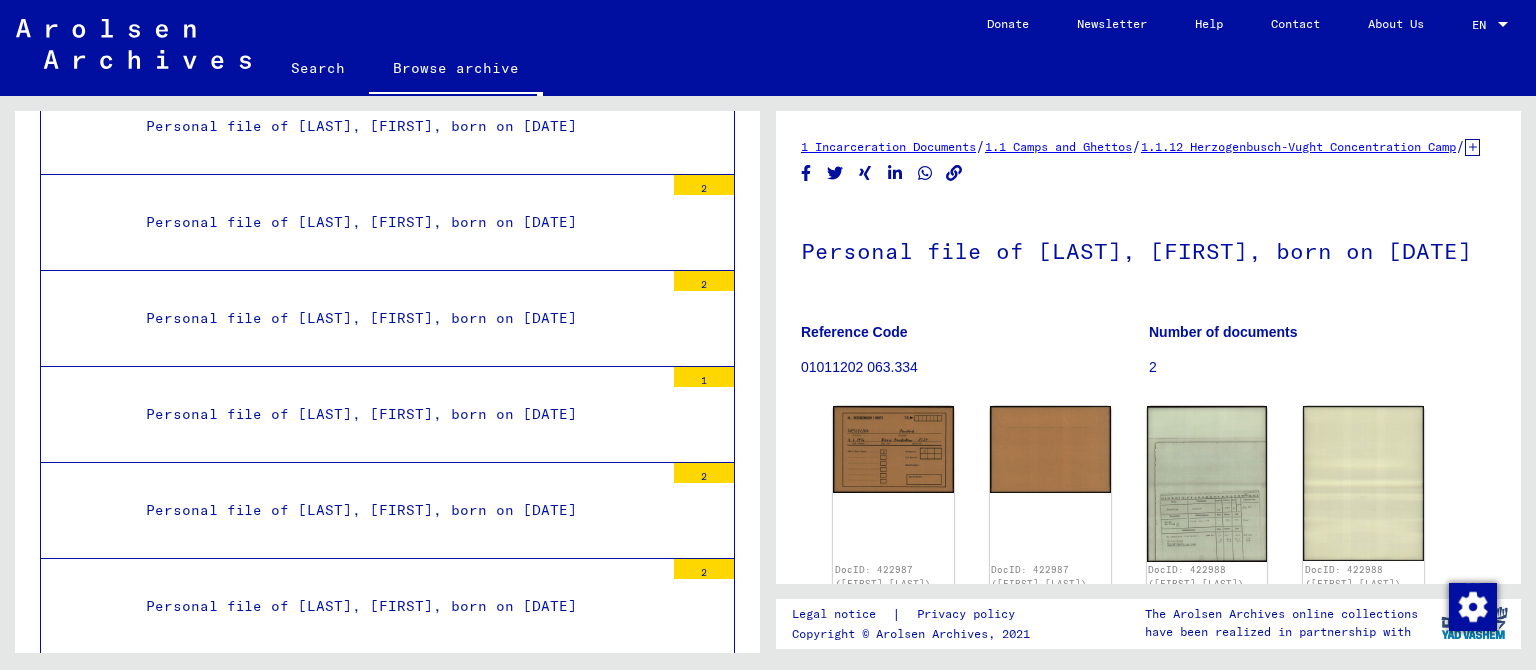 scroll, scrollTop: 331, scrollLeft: 0, axis: vertical 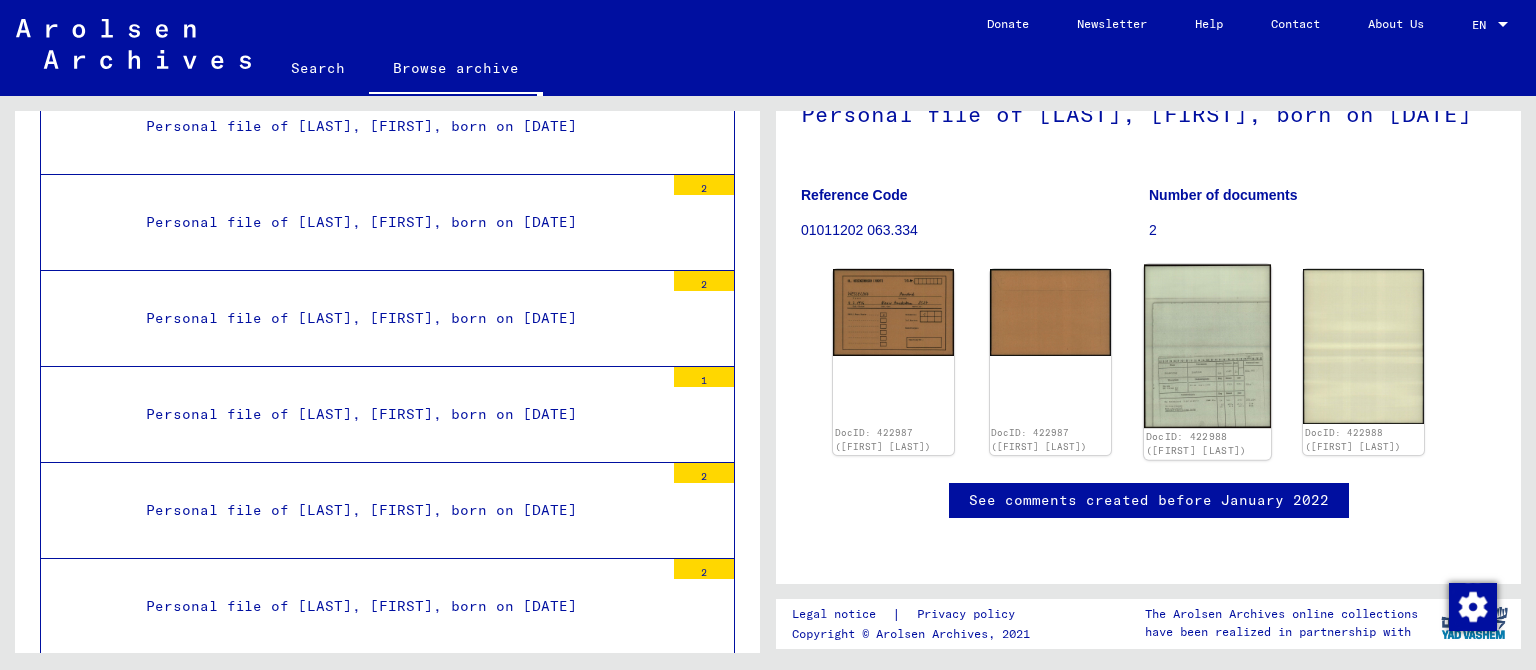 click 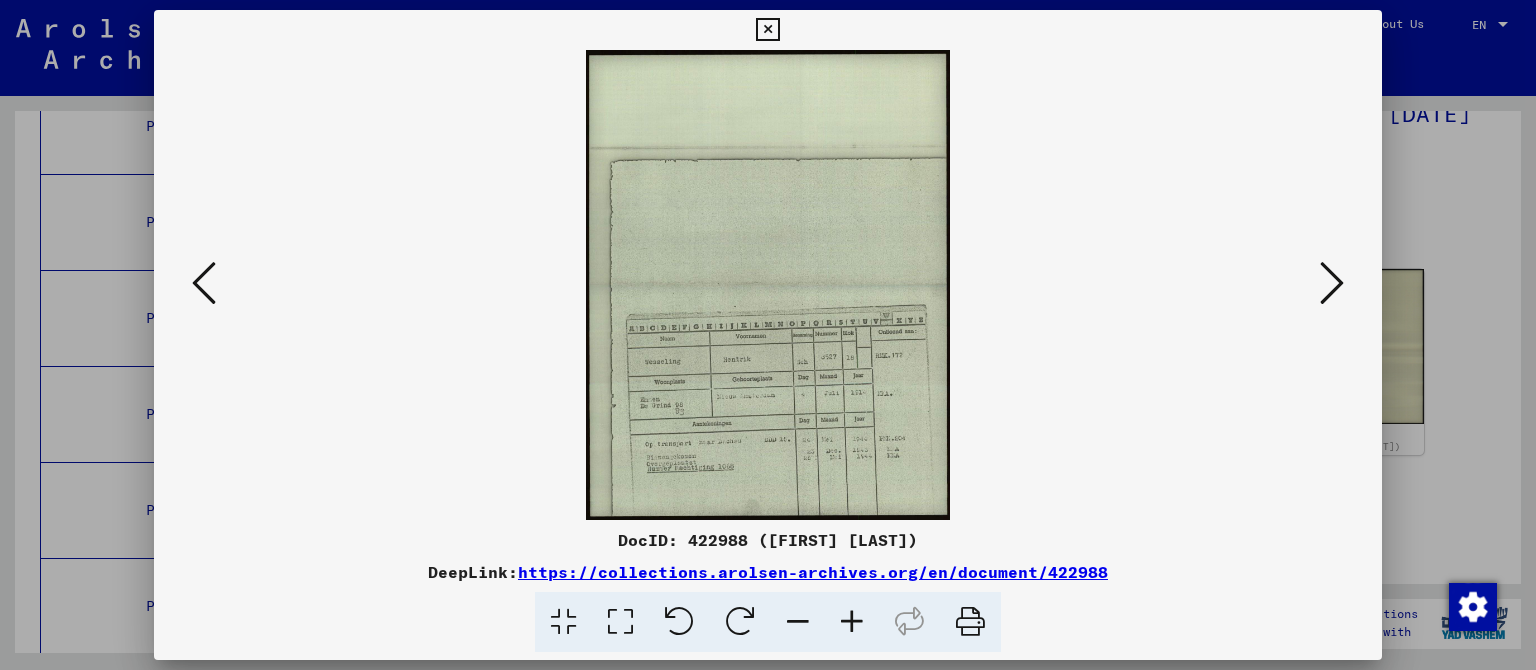 click at bounding box center (852, 622) 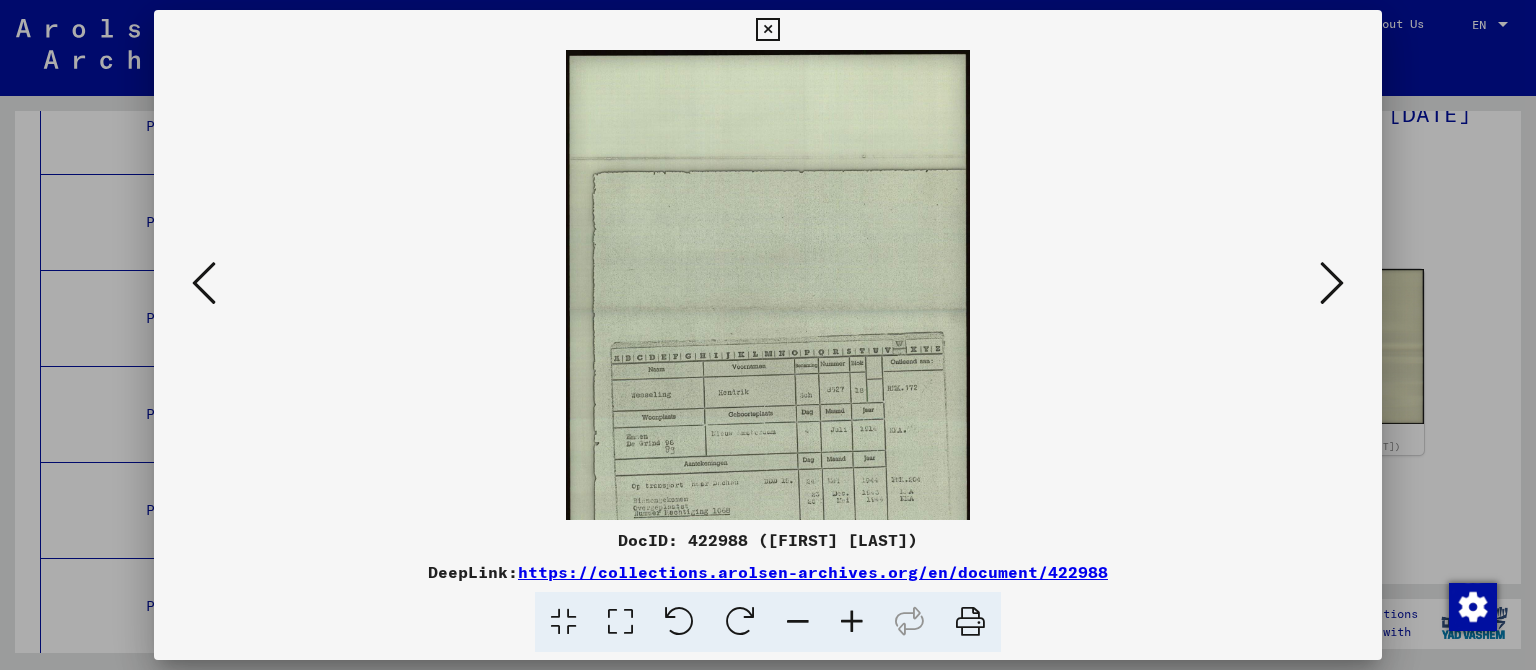 click at bounding box center (852, 622) 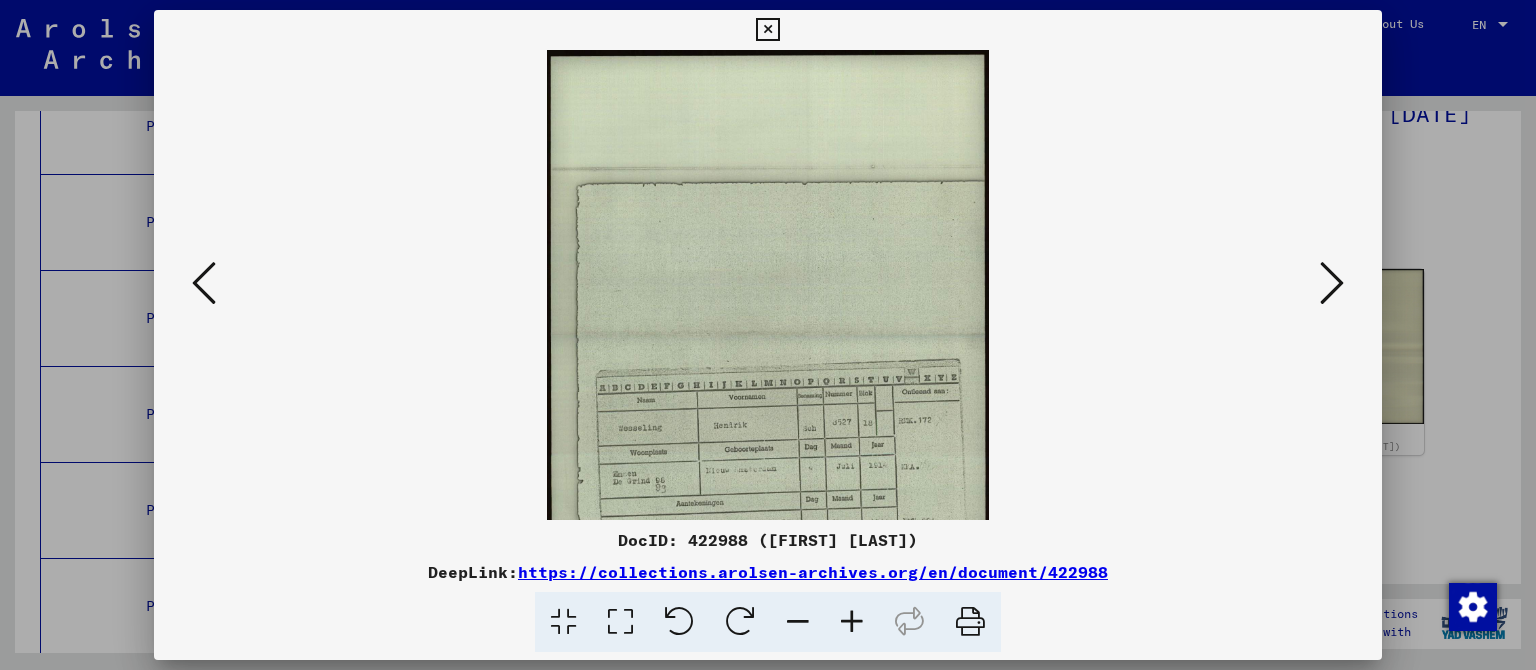 click at bounding box center [852, 622] 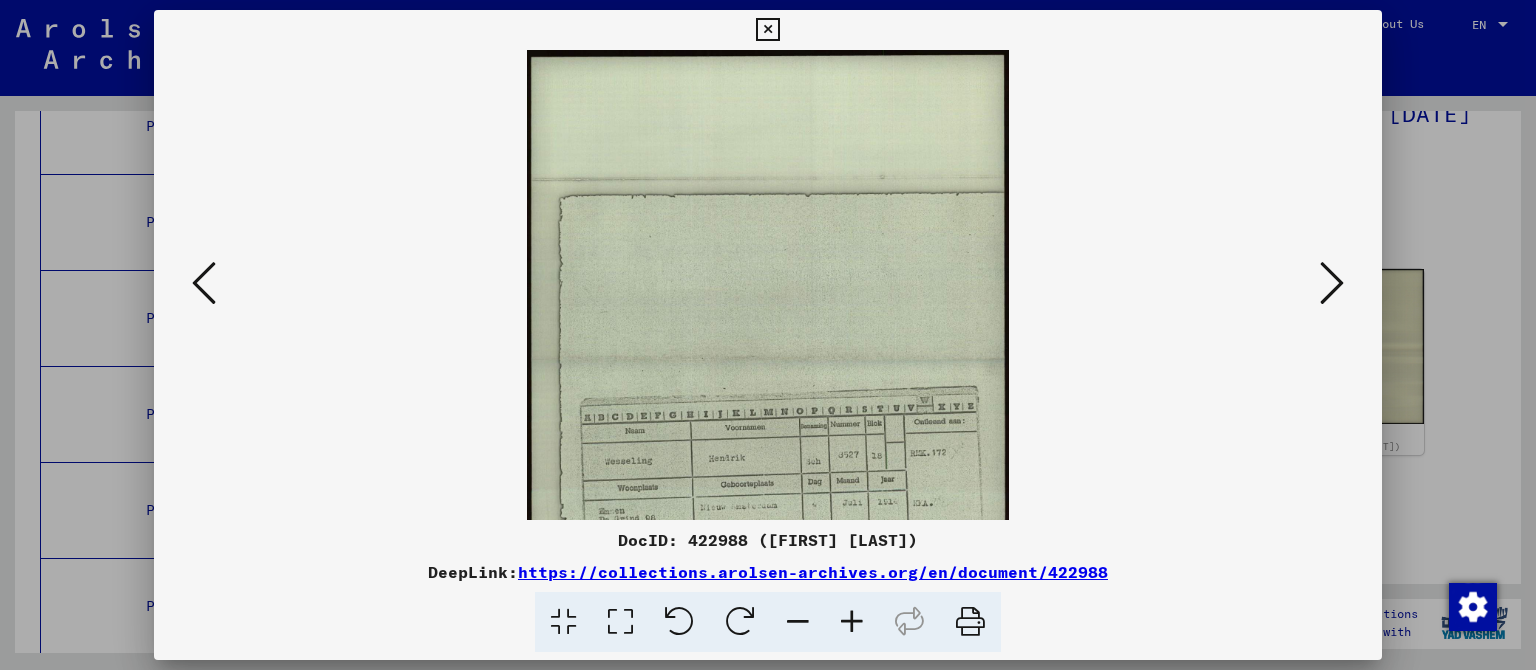 click at bounding box center (852, 622) 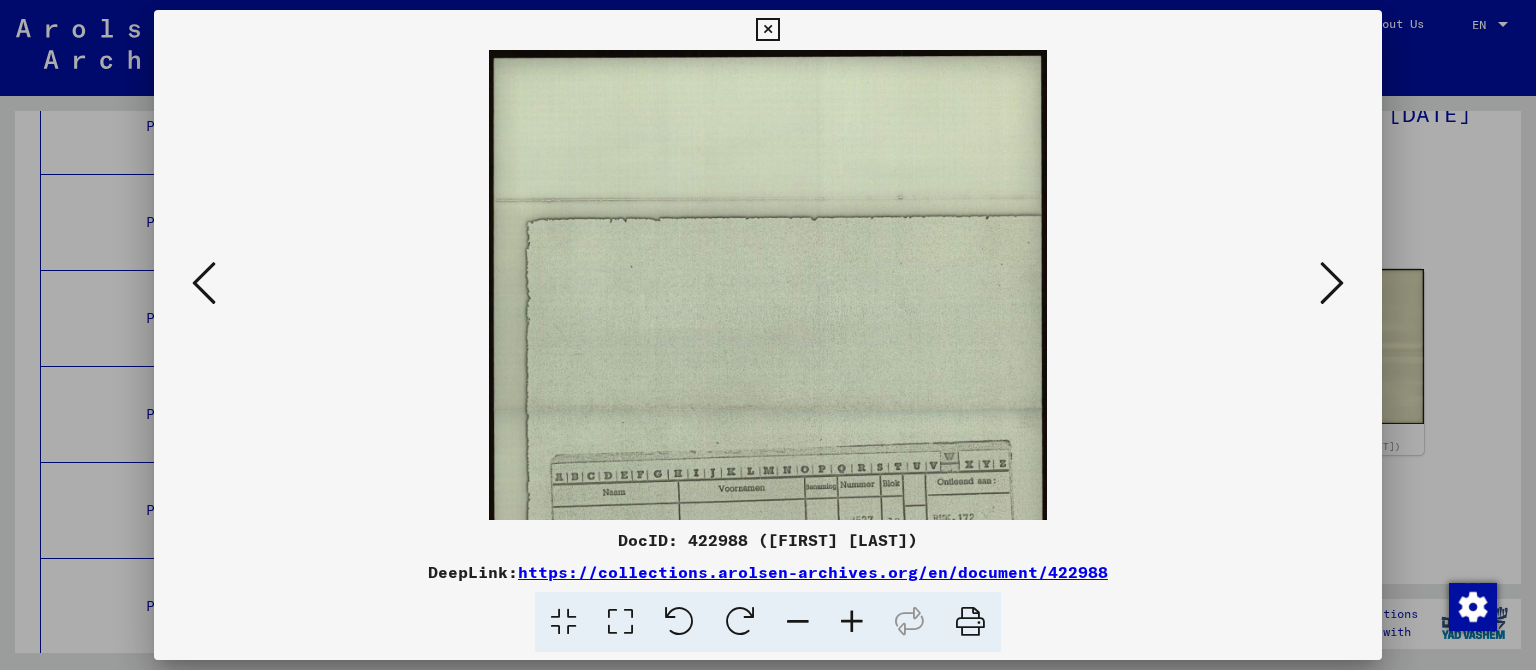 click at bounding box center [852, 622] 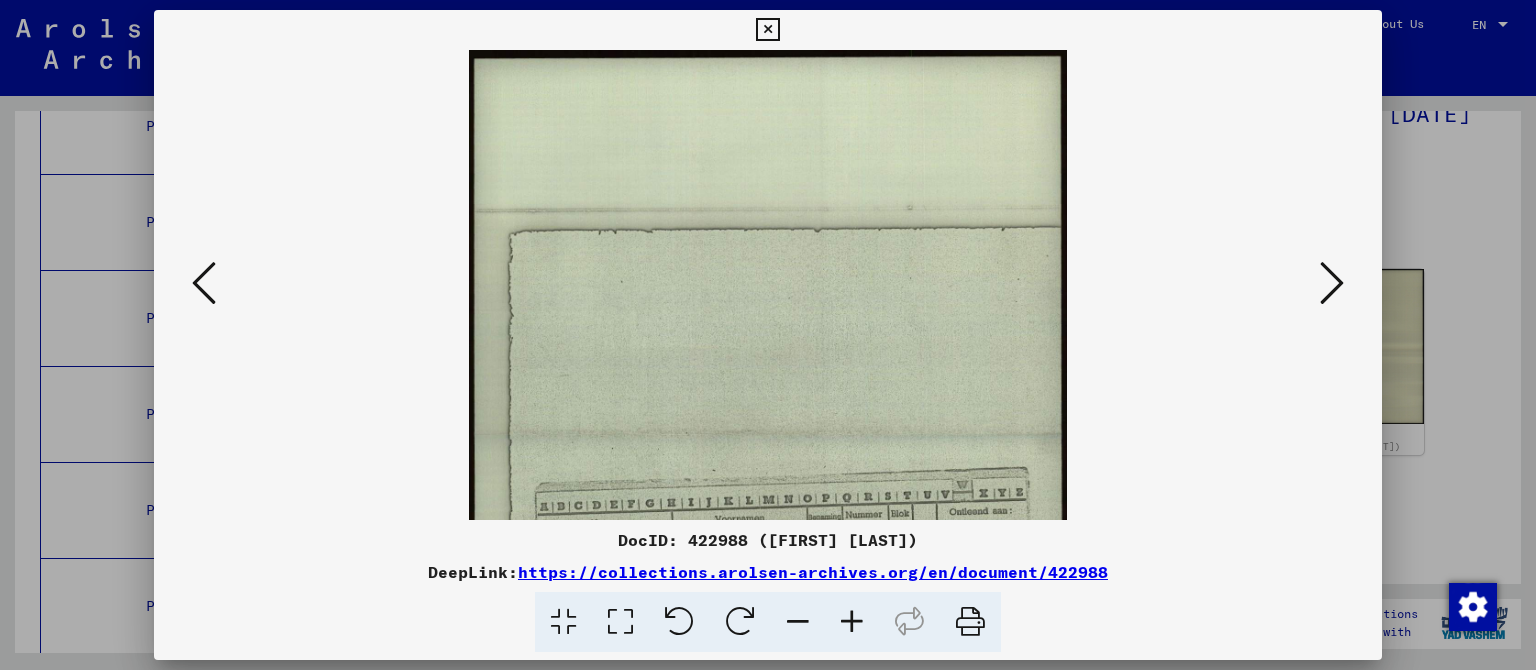 click at bounding box center (852, 622) 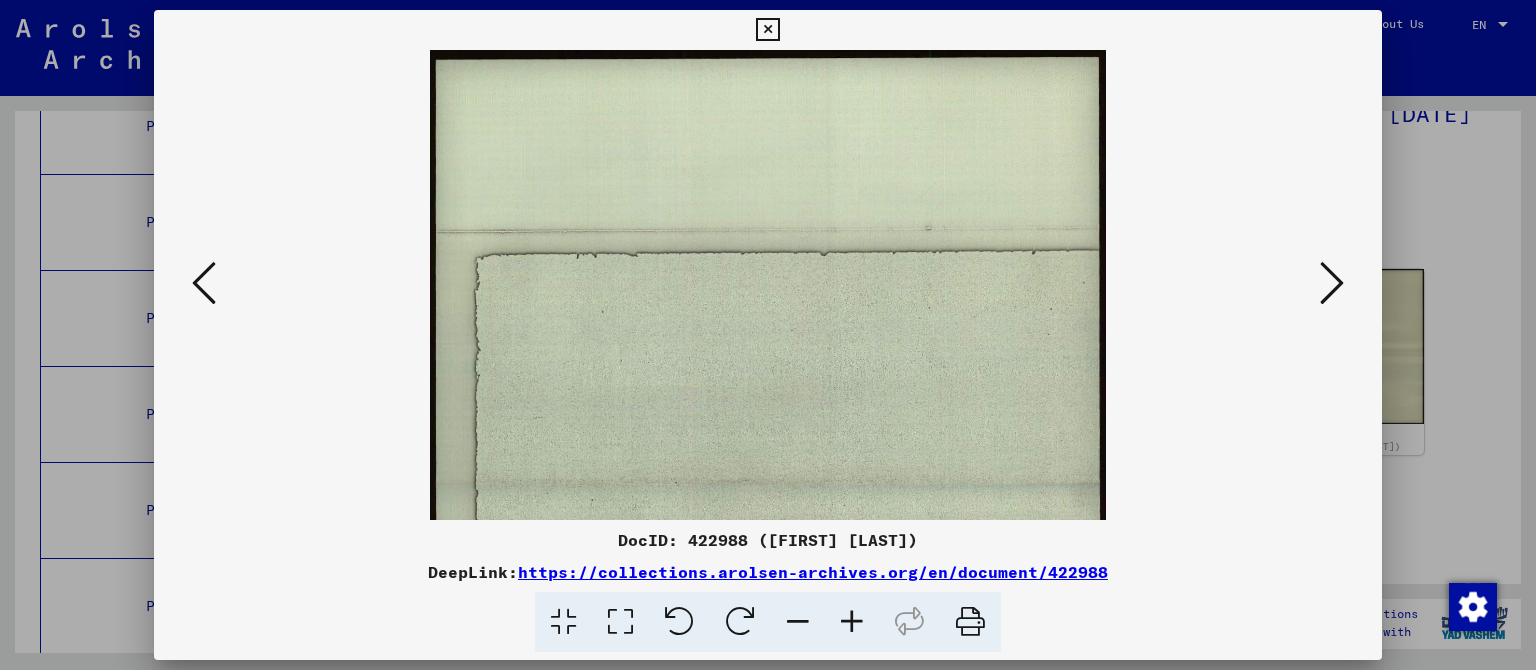 click at bounding box center (852, 622) 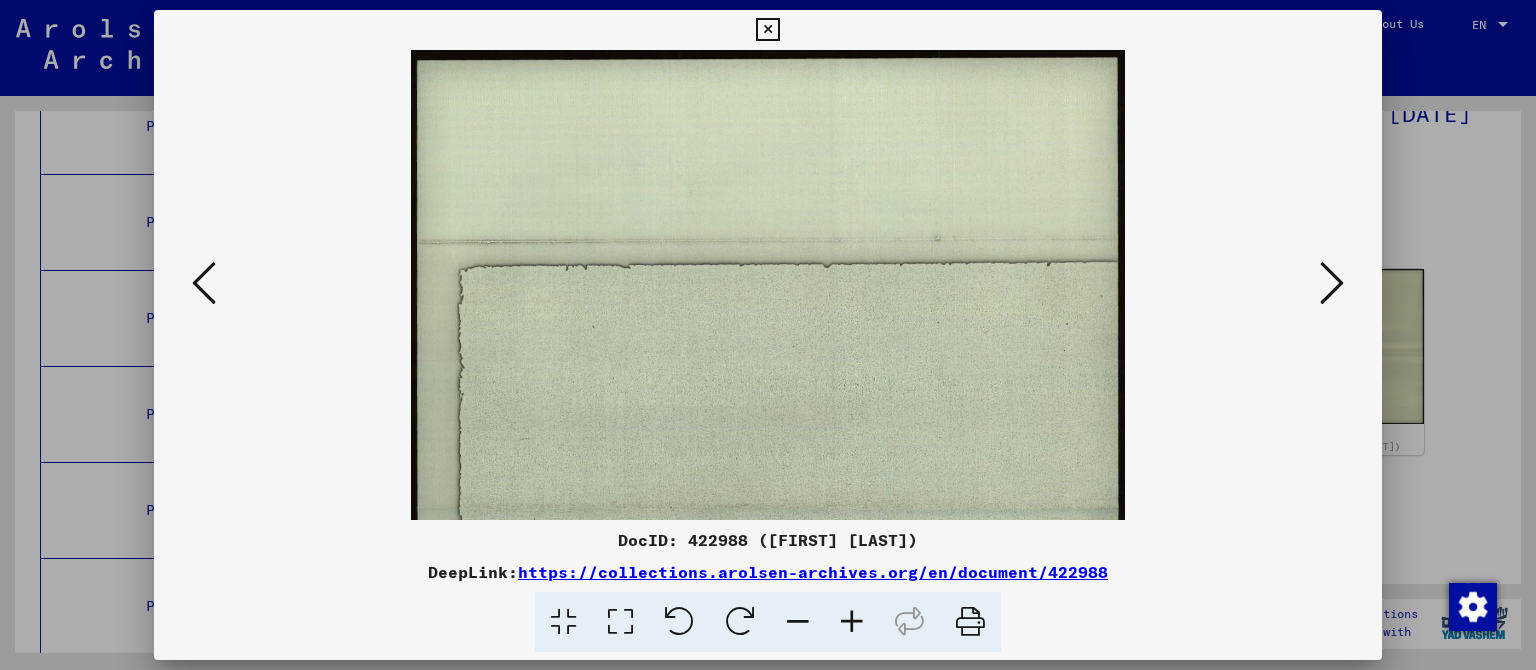 click at bounding box center (852, 622) 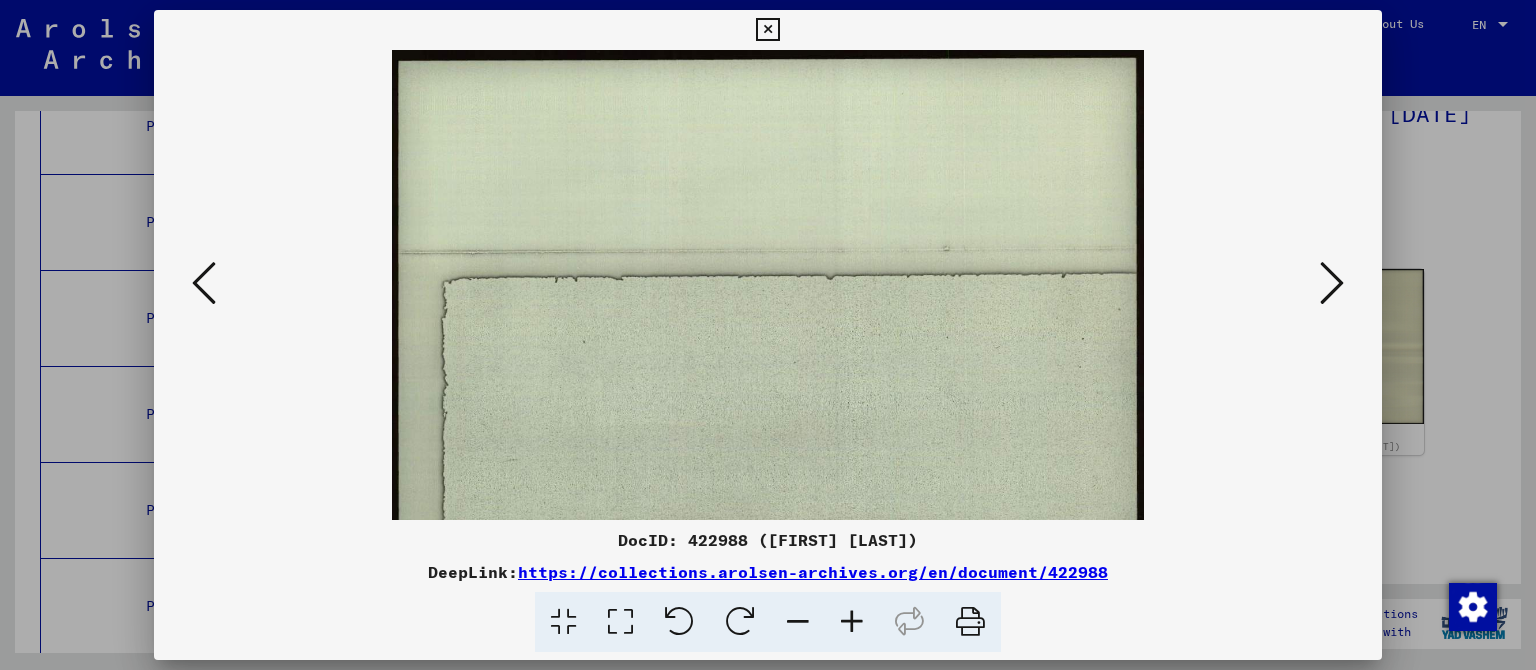 click at bounding box center (852, 622) 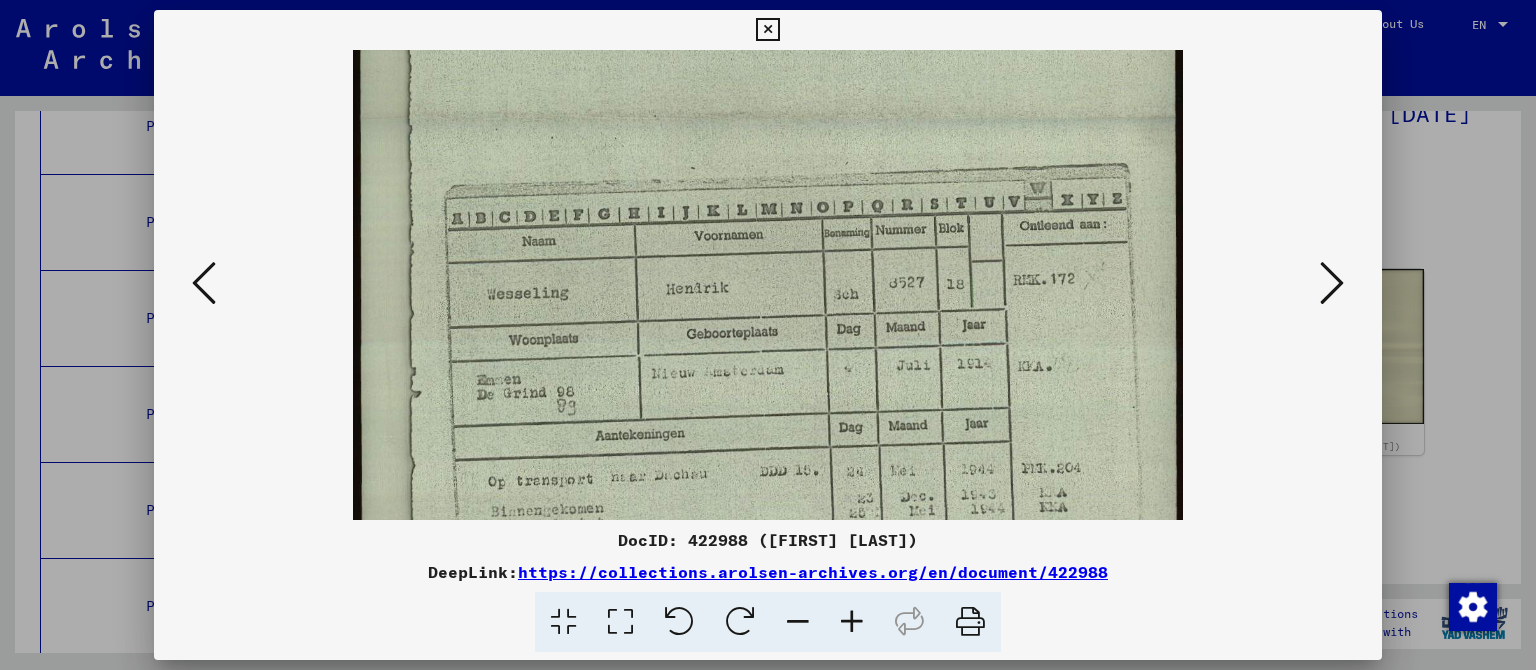 scroll, scrollTop: 470, scrollLeft: 0, axis: vertical 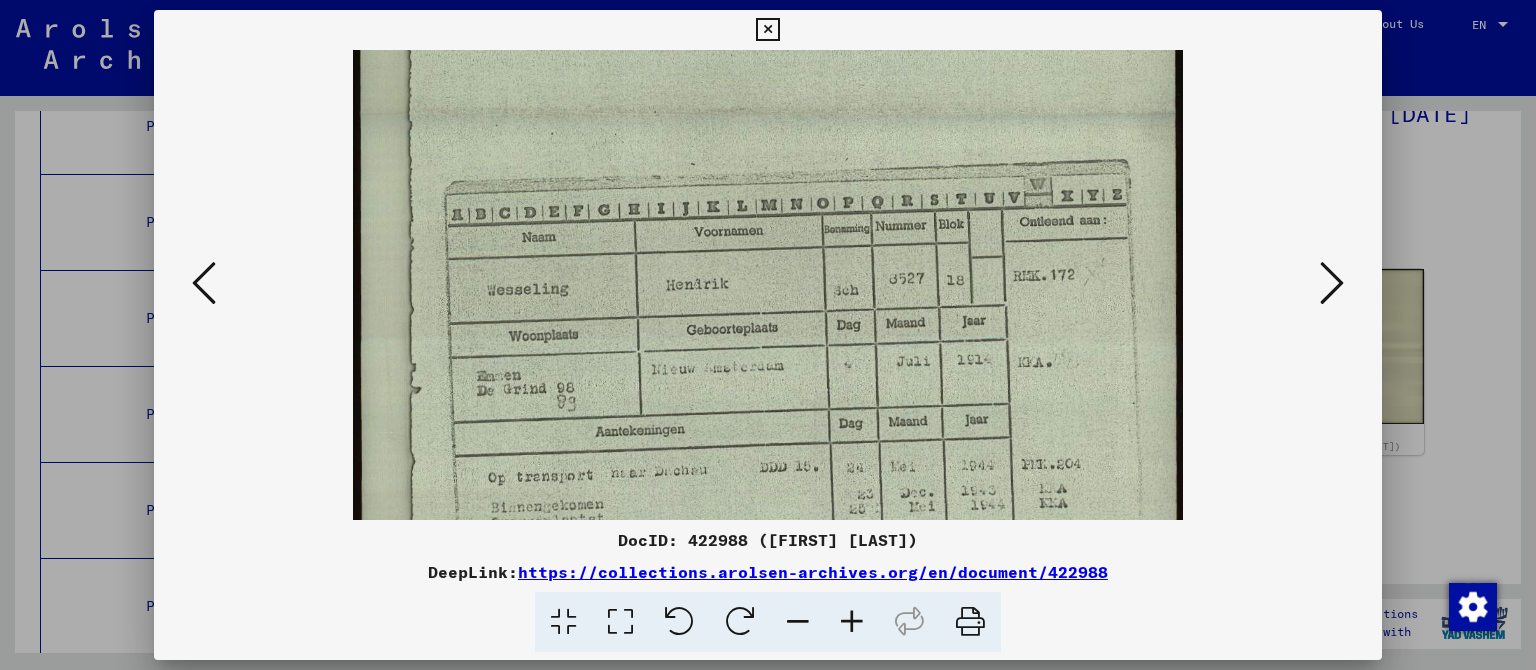 drag, startPoint x: 870, startPoint y: 462, endPoint x: 738, endPoint y: -6, distance: 486.2592 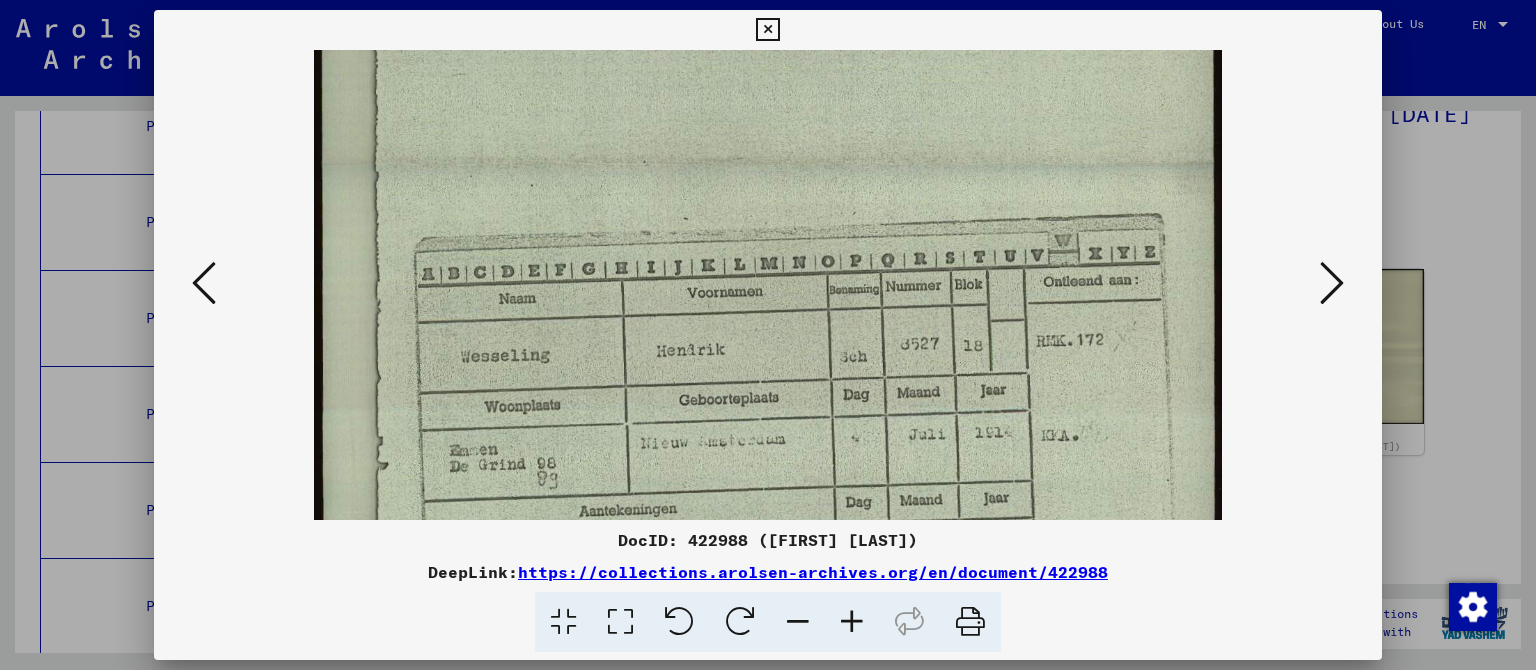 click at bounding box center [852, 622] 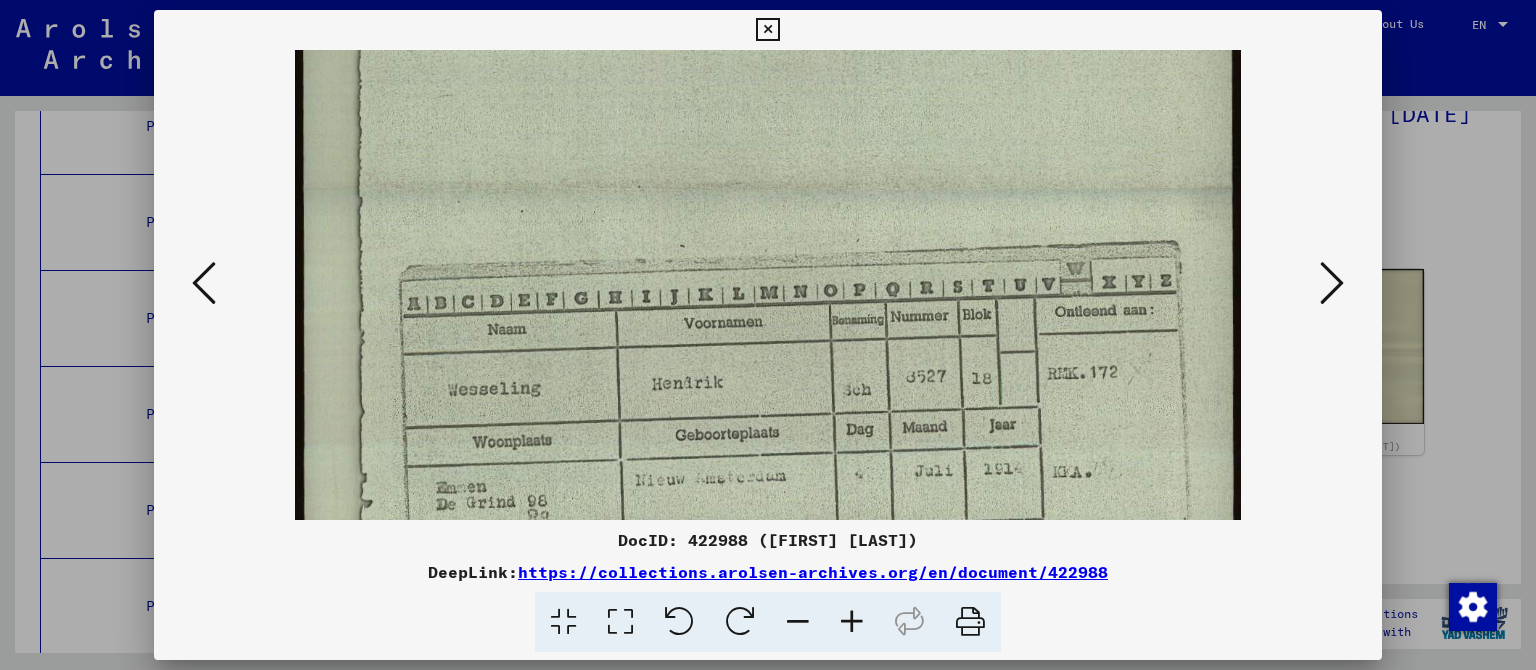 click at bounding box center (852, 622) 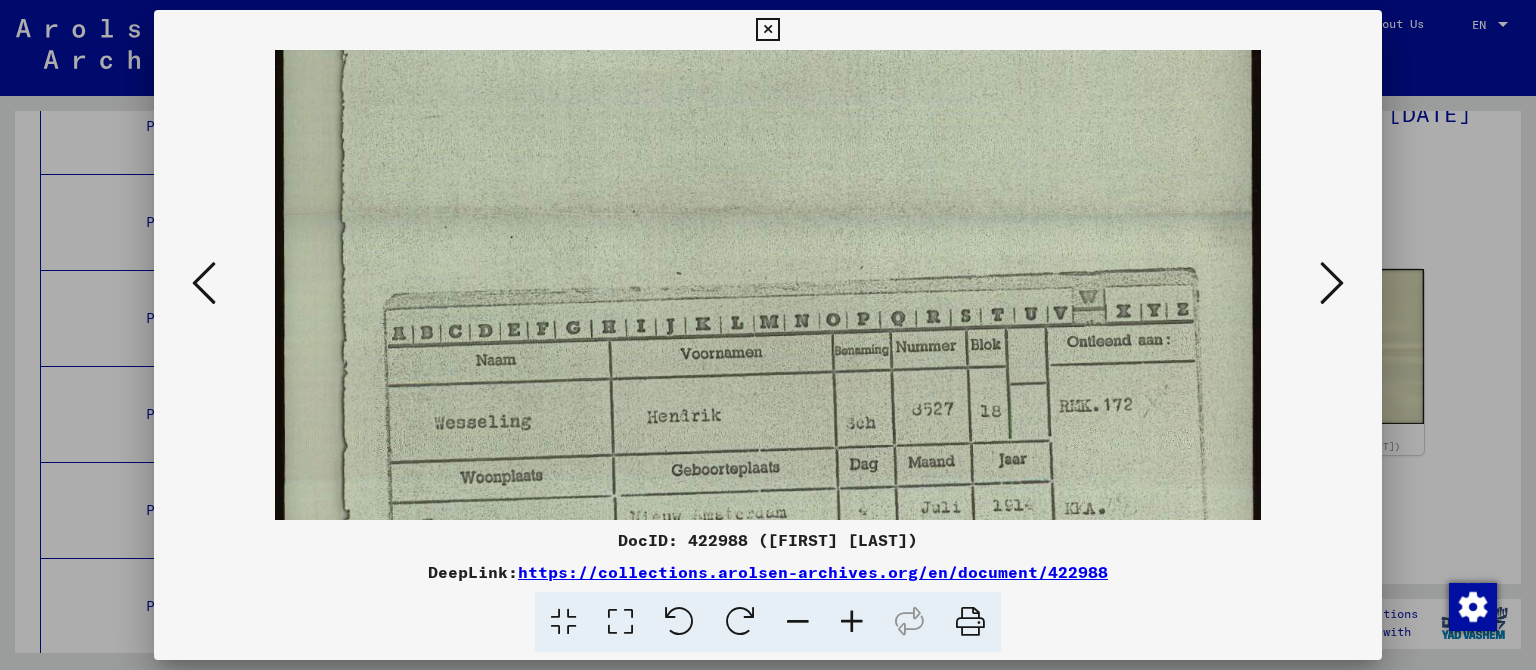 click at bounding box center [852, 622] 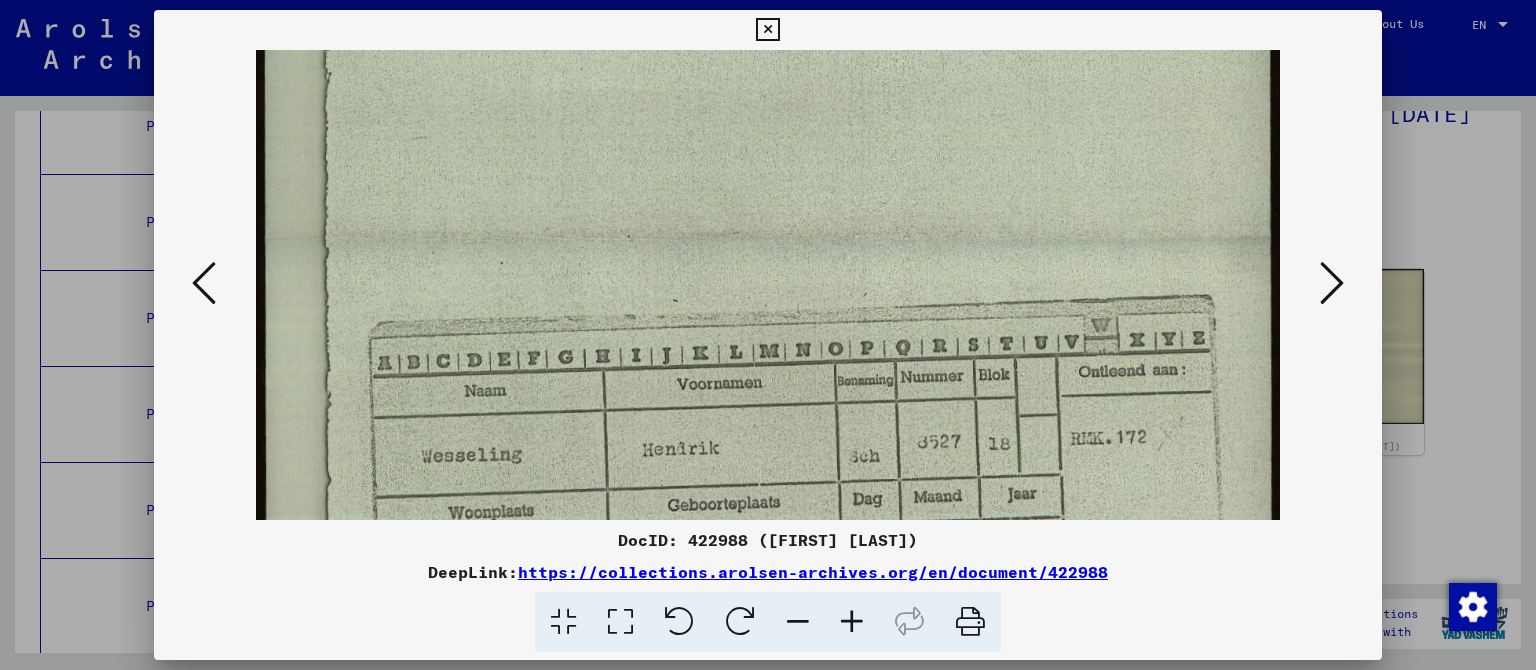 click at bounding box center [852, 622] 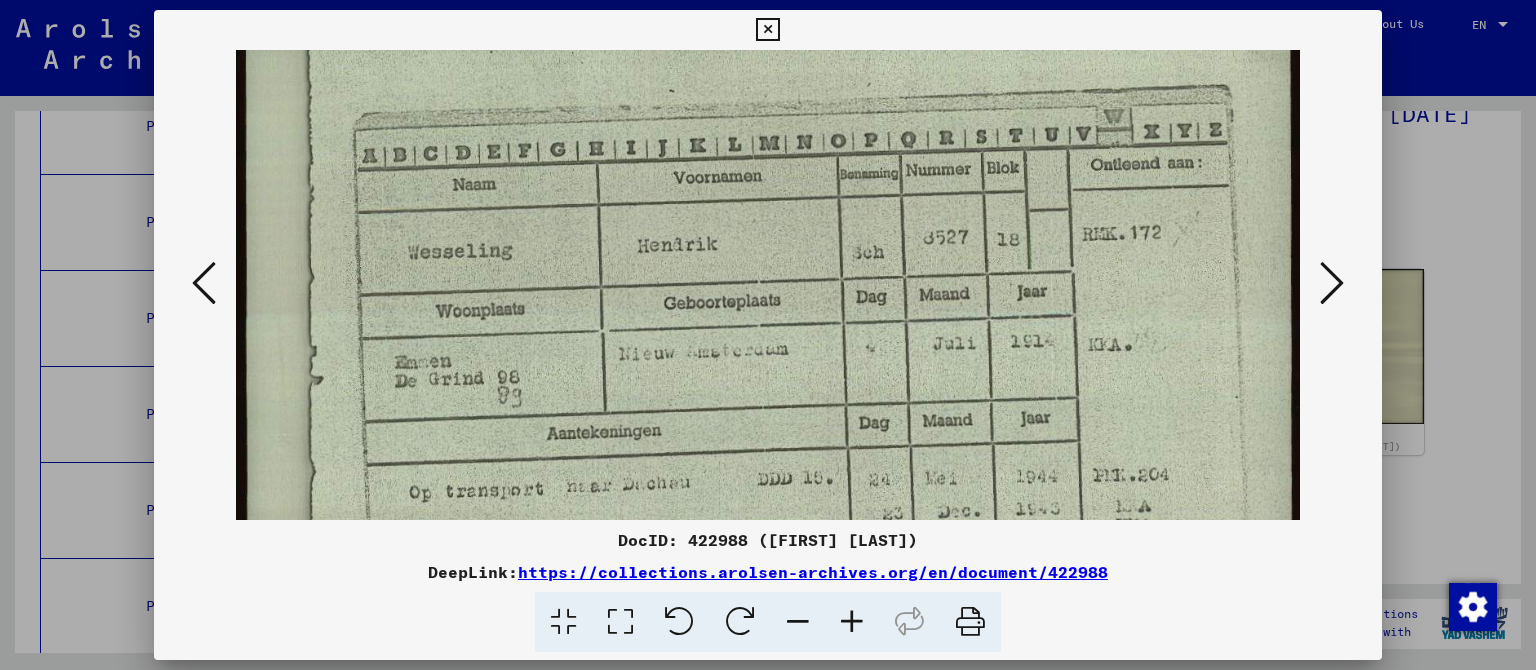 drag, startPoint x: 901, startPoint y: 460, endPoint x: 877, endPoint y: 230, distance: 231.24878 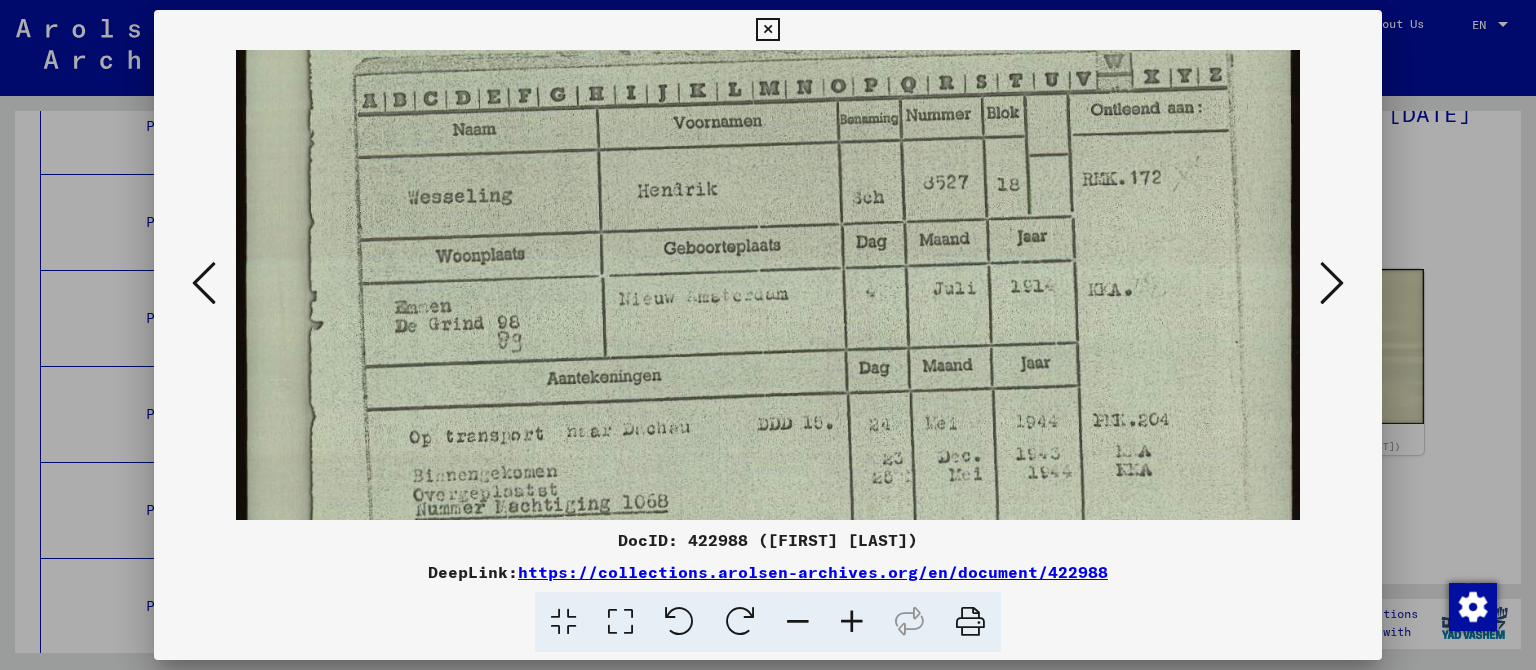scroll, scrollTop: 766, scrollLeft: 0, axis: vertical 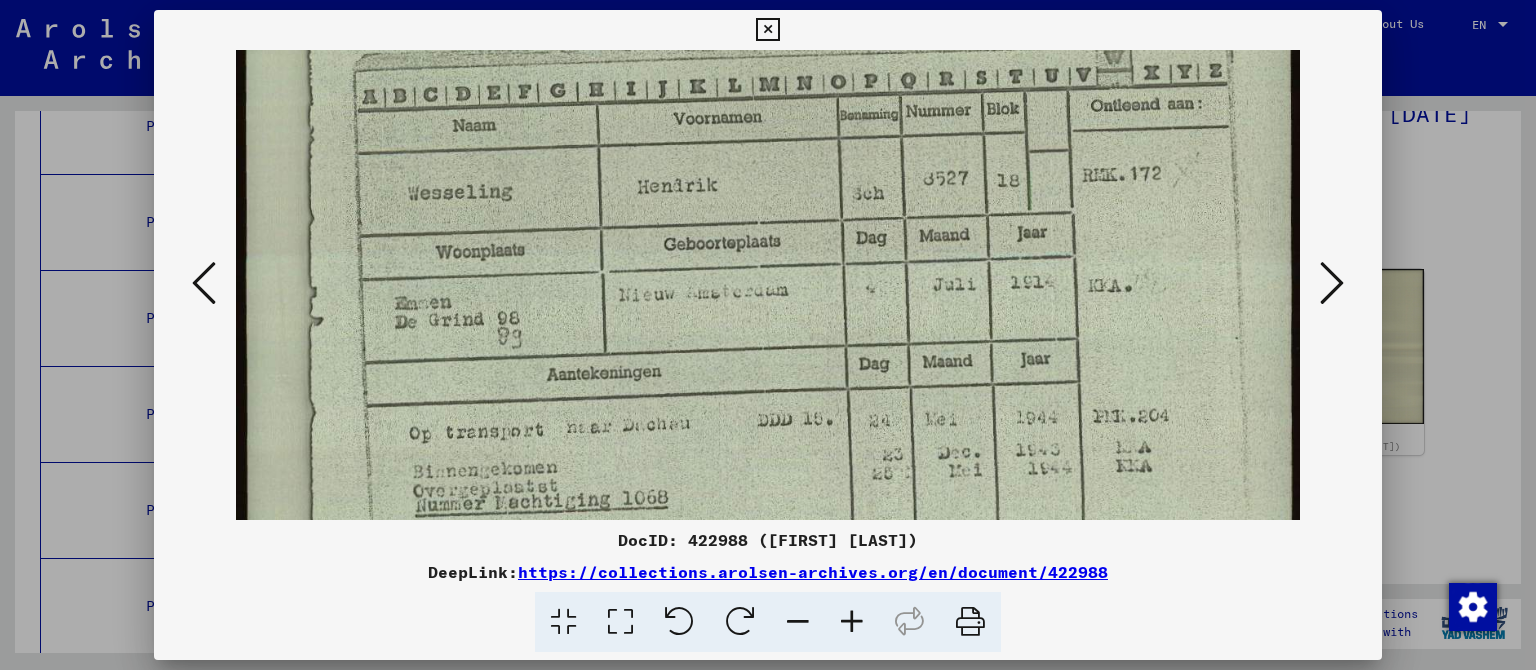 drag, startPoint x: 771, startPoint y: 403, endPoint x: 773, endPoint y: 341, distance: 62.03225 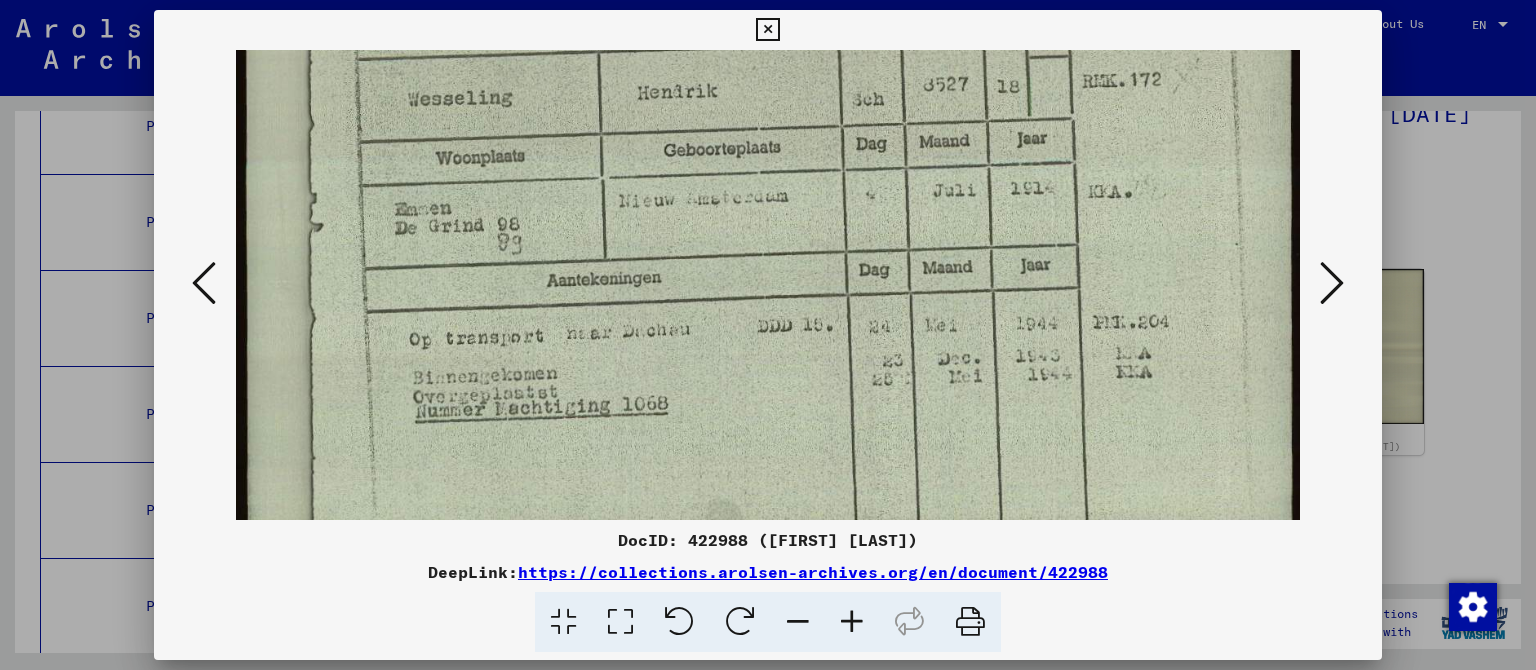 scroll, scrollTop: 698, scrollLeft: 0, axis: vertical 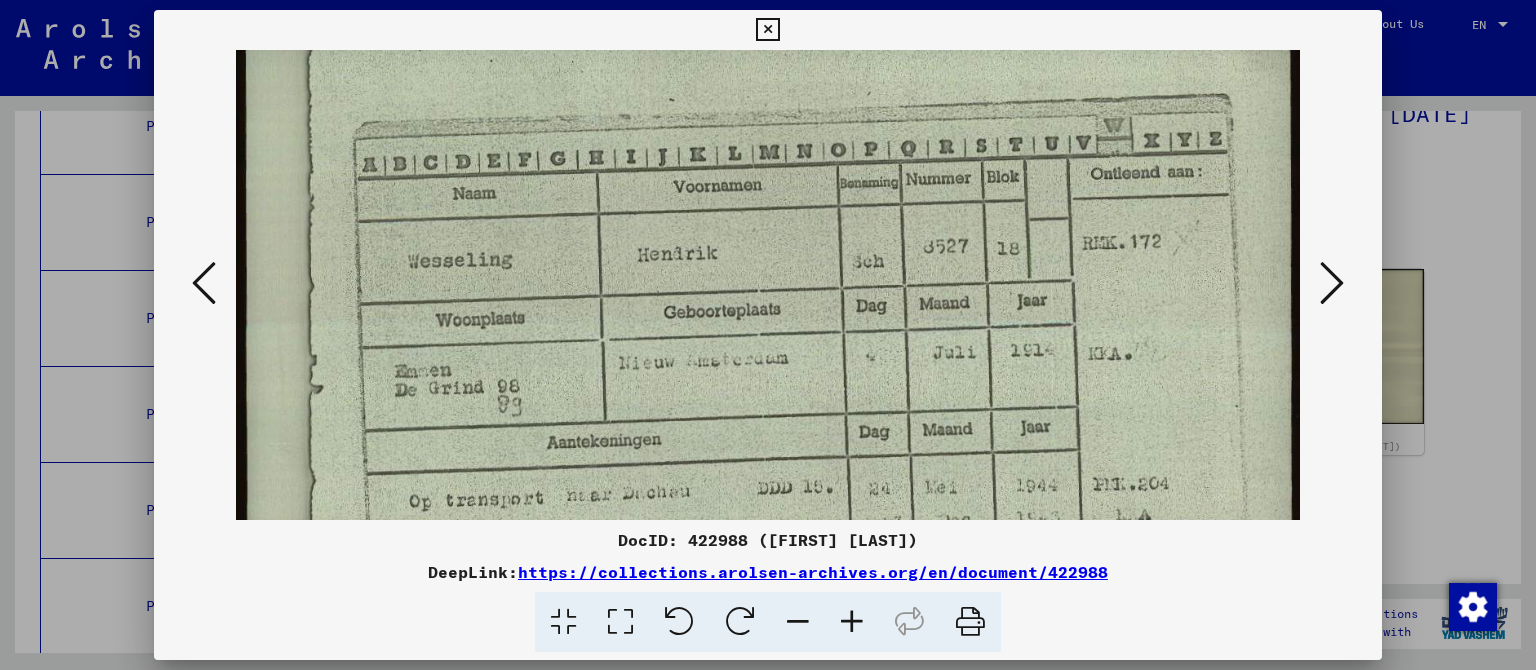 drag, startPoint x: 803, startPoint y: 470, endPoint x: 738, endPoint y: 432, distance: 75.29276 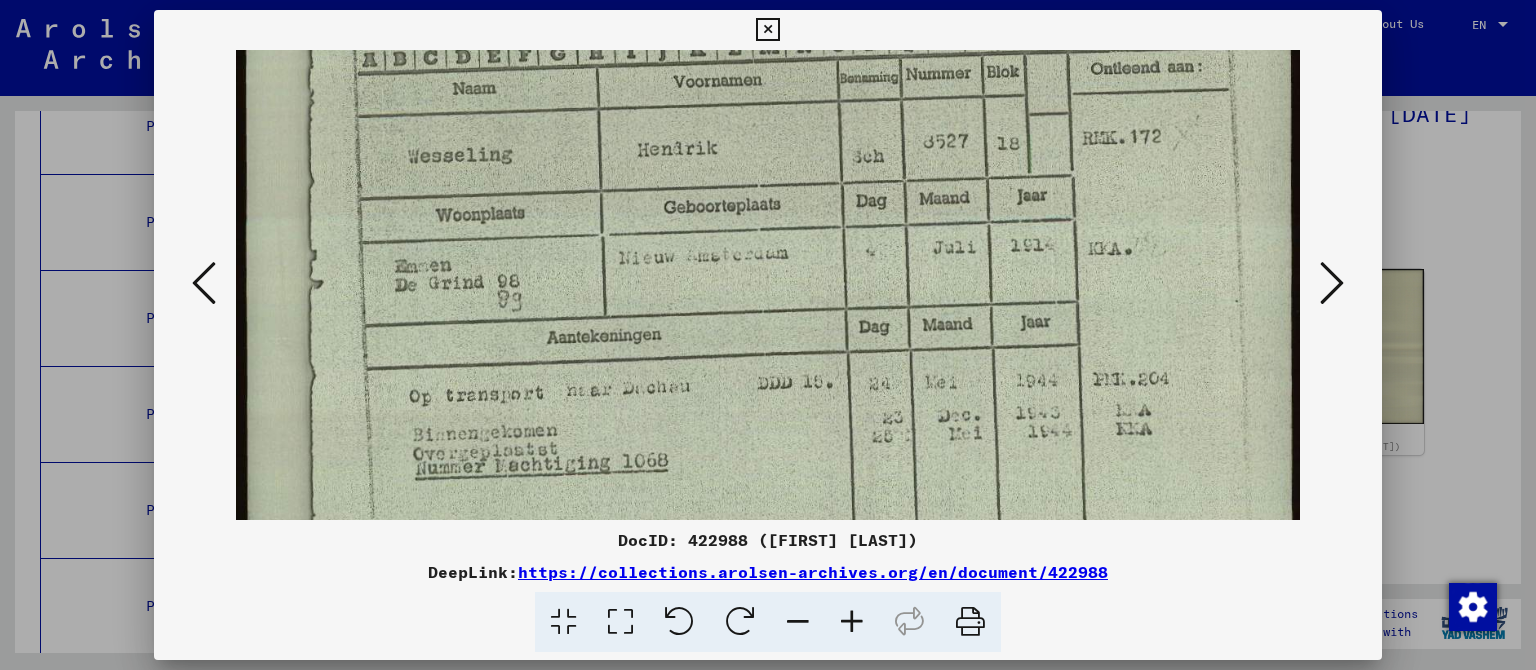scroll, scrollTop: 900, scrollLeft: 0, axis: vertical 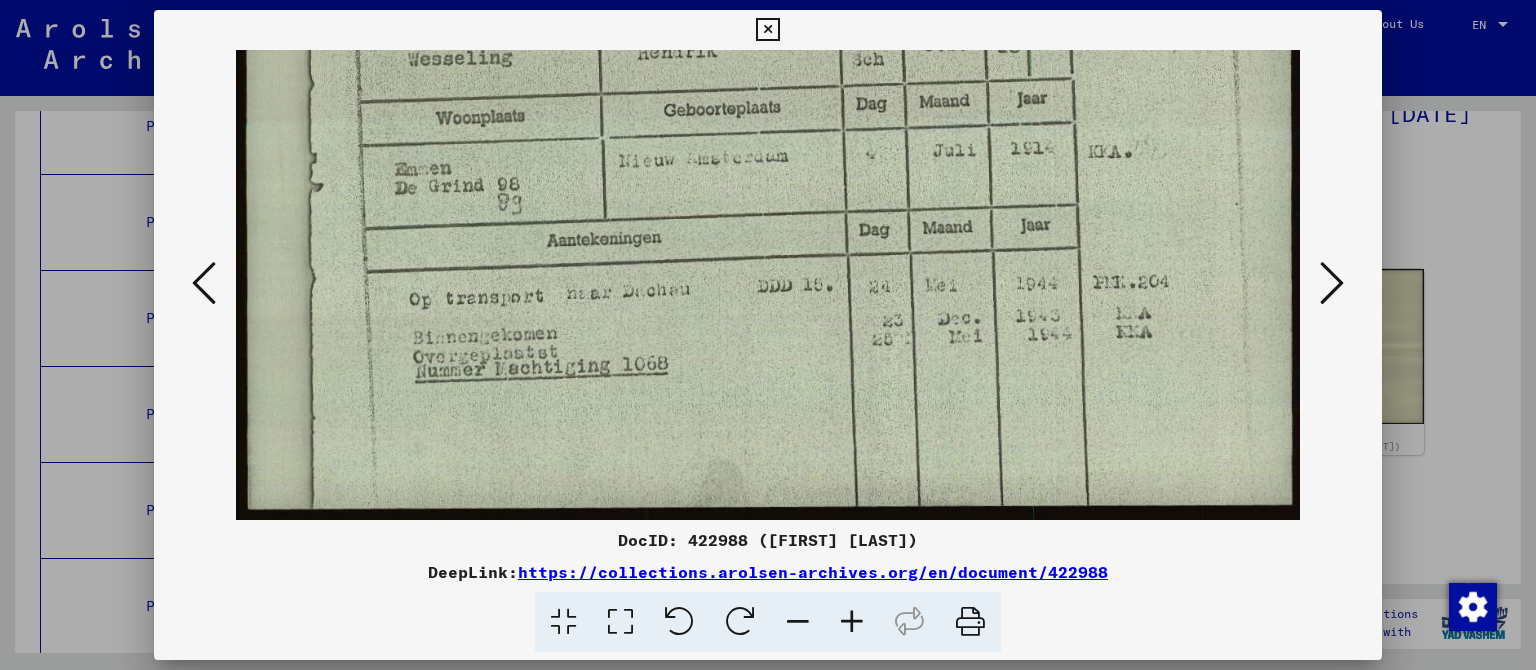 drag, startPoint x: 811, startPoint y: 467, endPoint x: 786, endPoint y: 258, distance: 210.4899 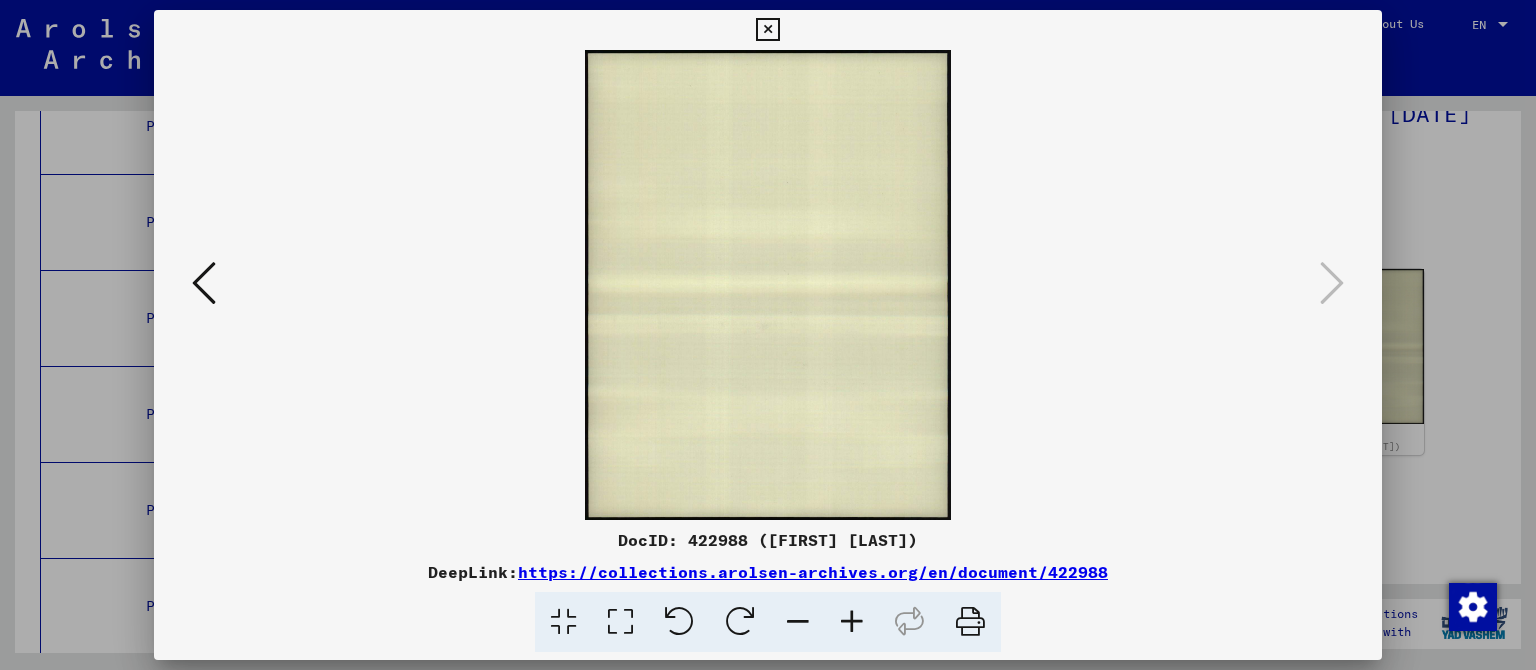 click at bounding box center [204, 283] 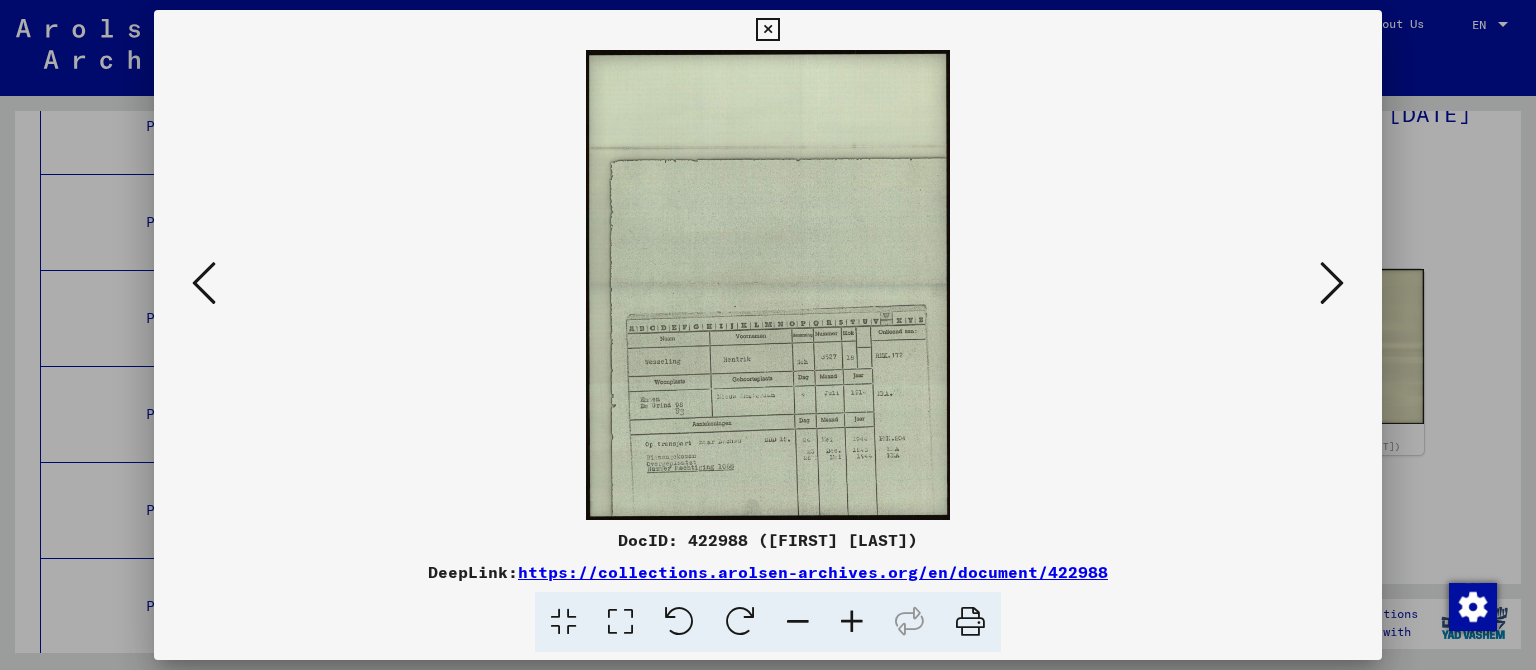click at bounding box center [204, 283] 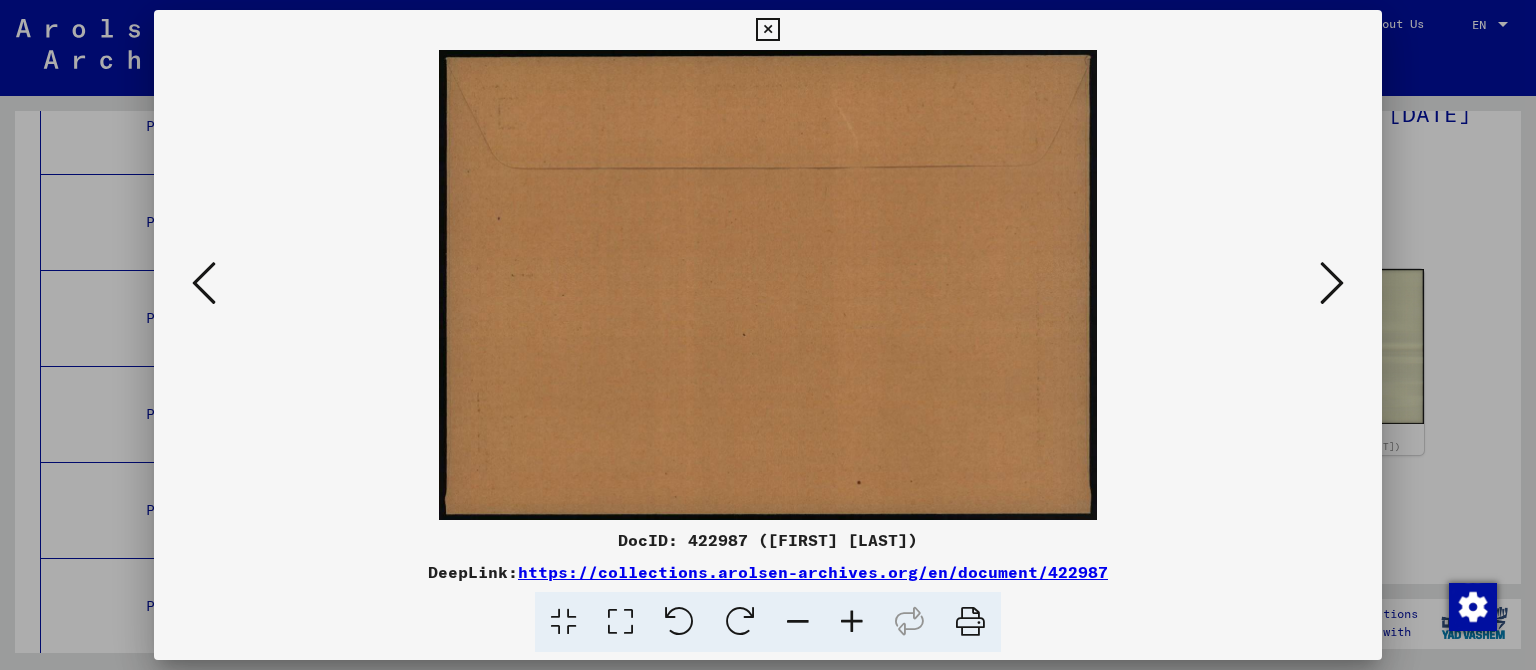 click at bounding box center [204, 283] 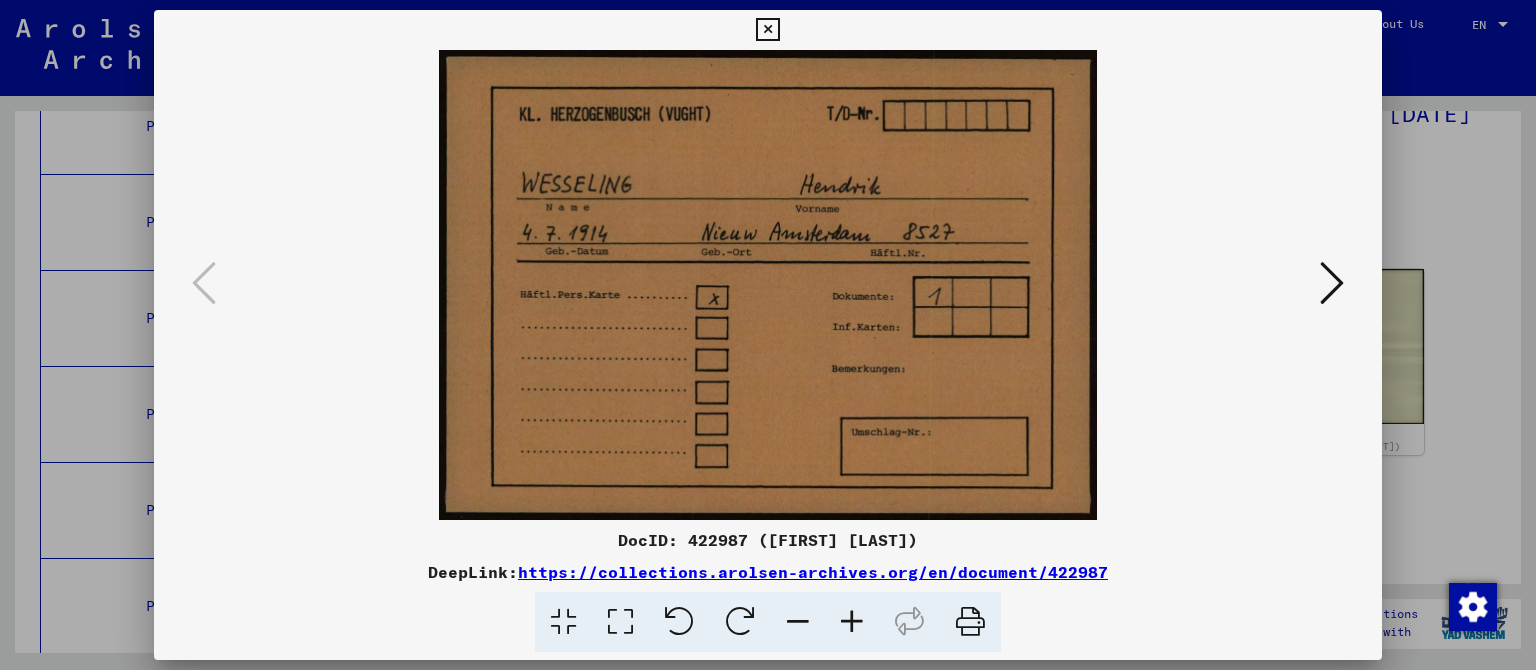 click at bounding box center [1332, 283] 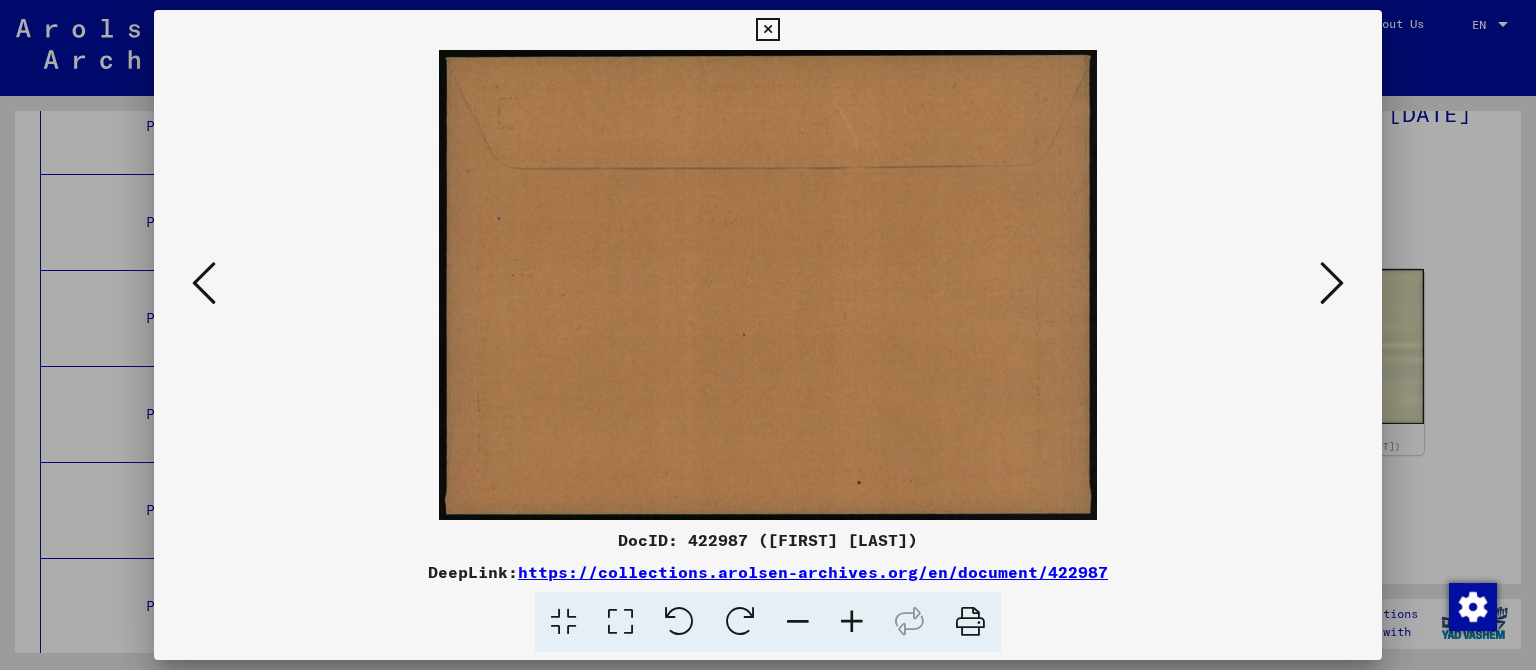 click at bounding box center [1332, 283] 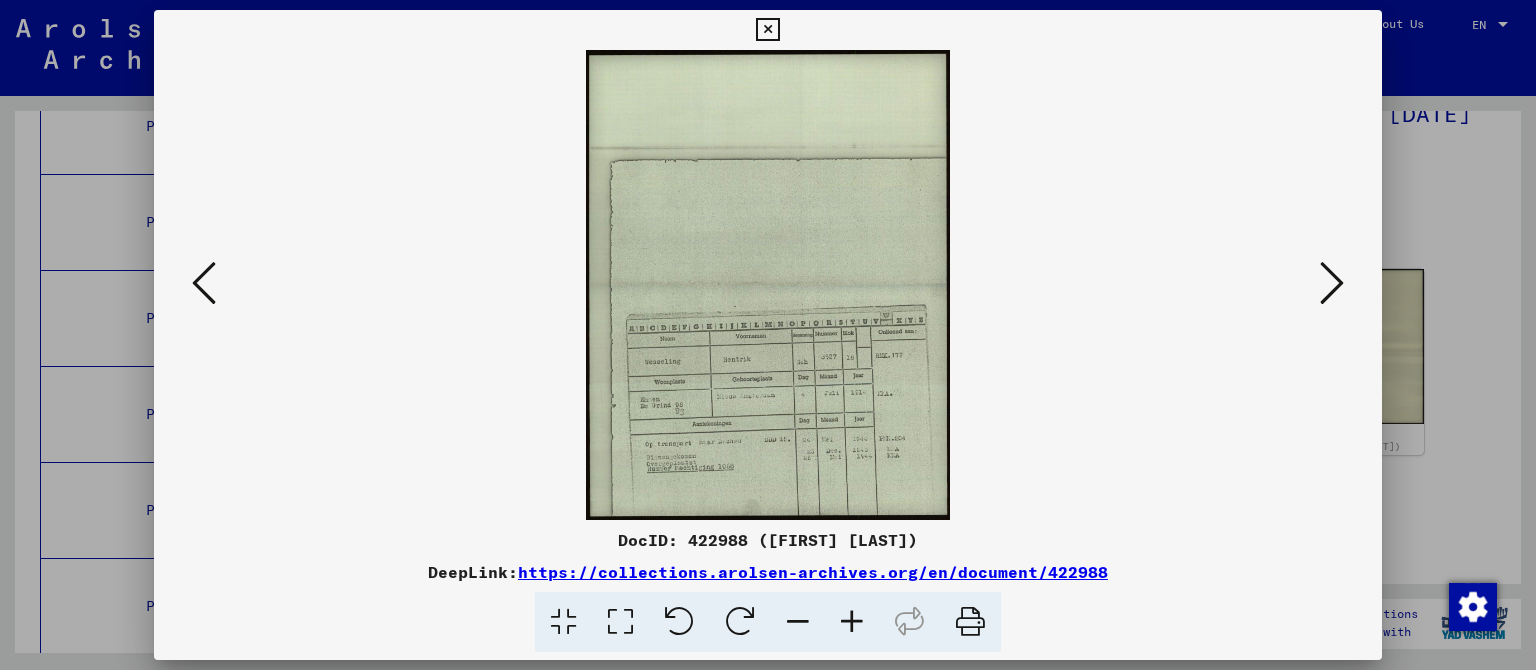 click at bounding box center [852, 622] 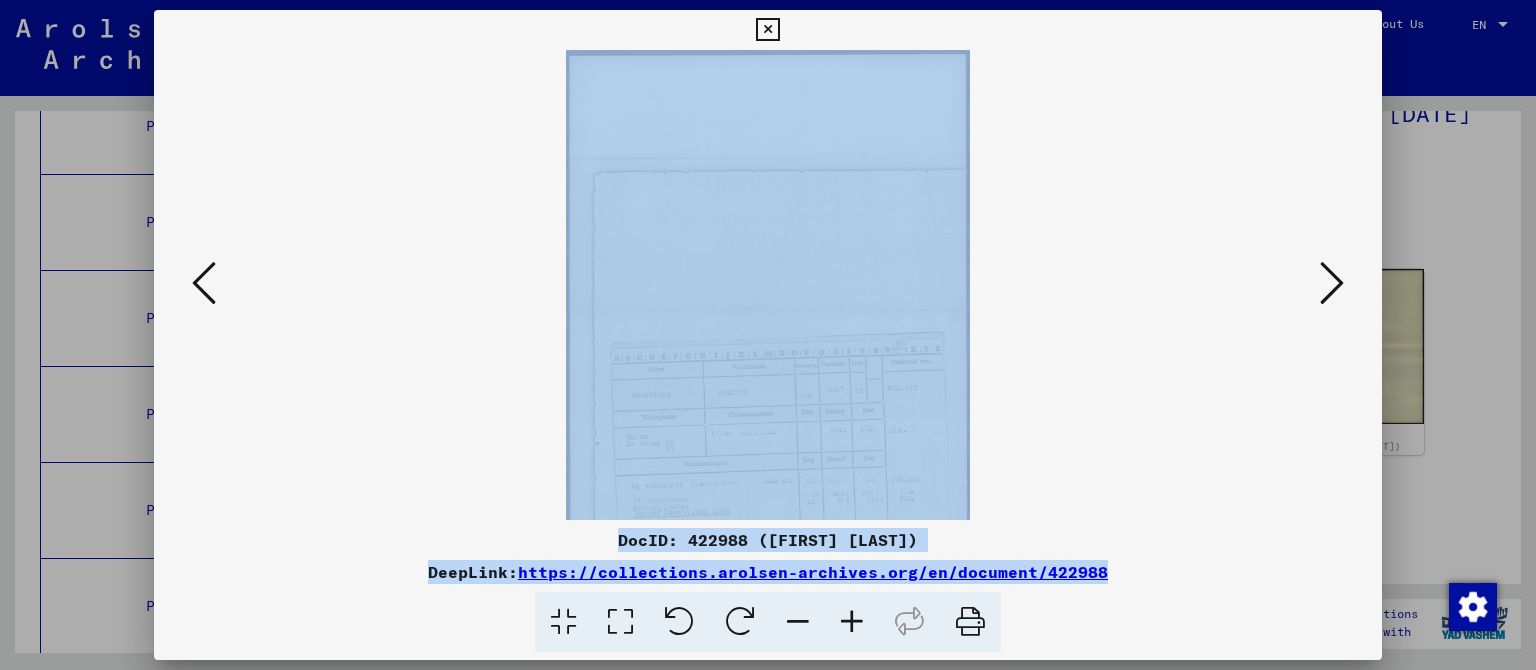 click at bounding box center [852, 622] 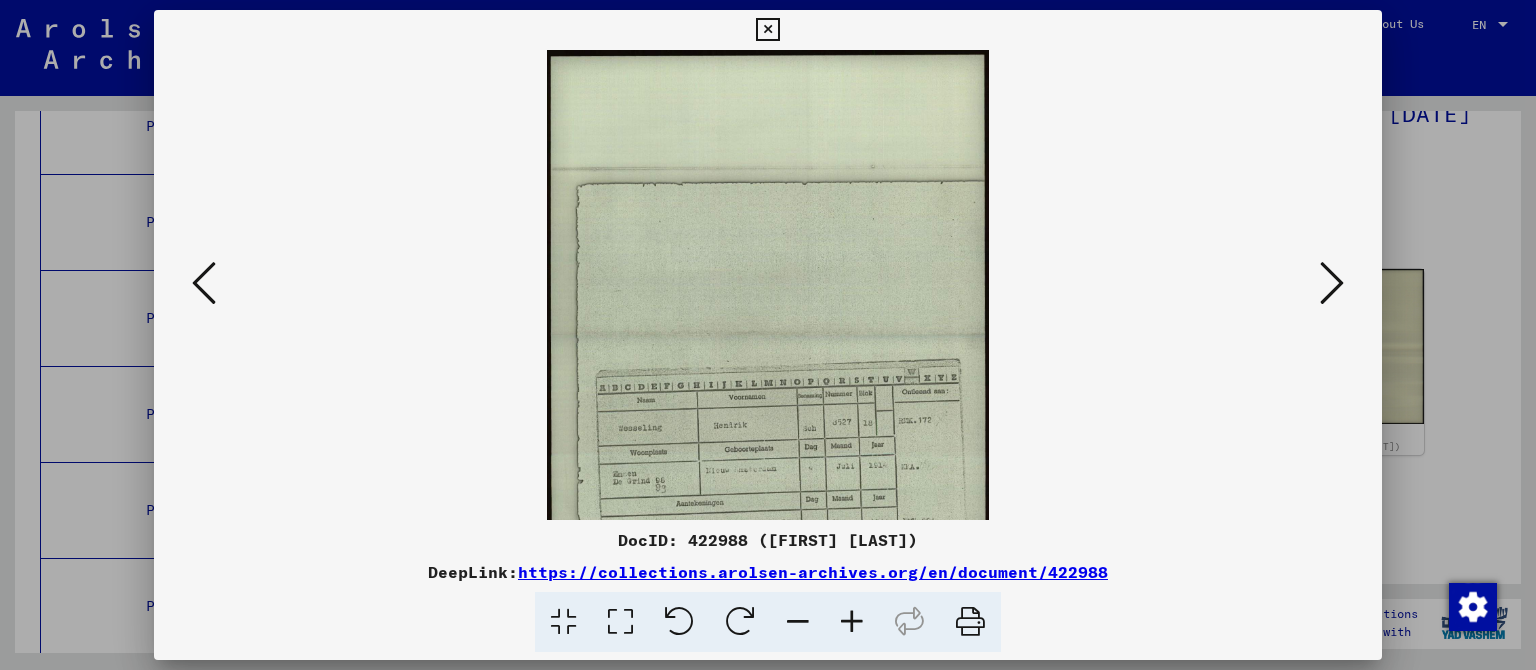 click at bounding box center [852, 622] 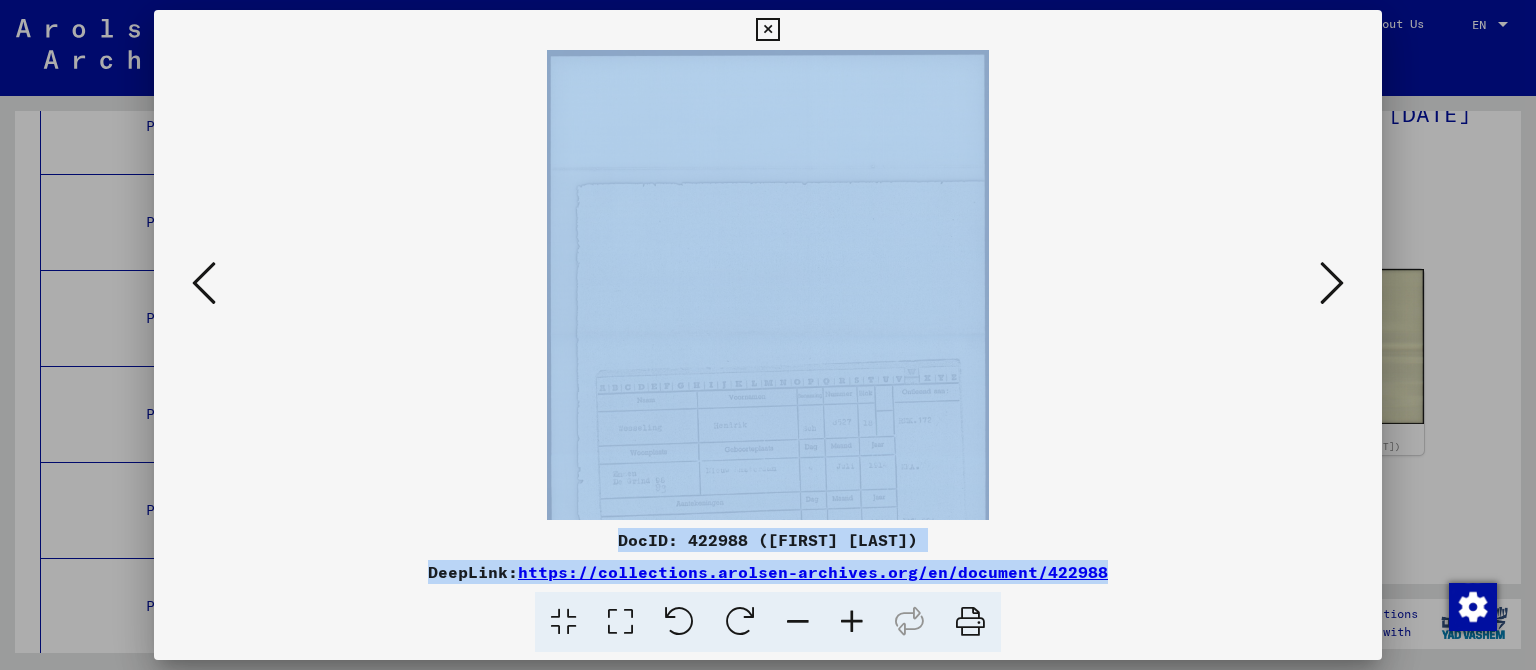 click at bounding box center (852, 622) 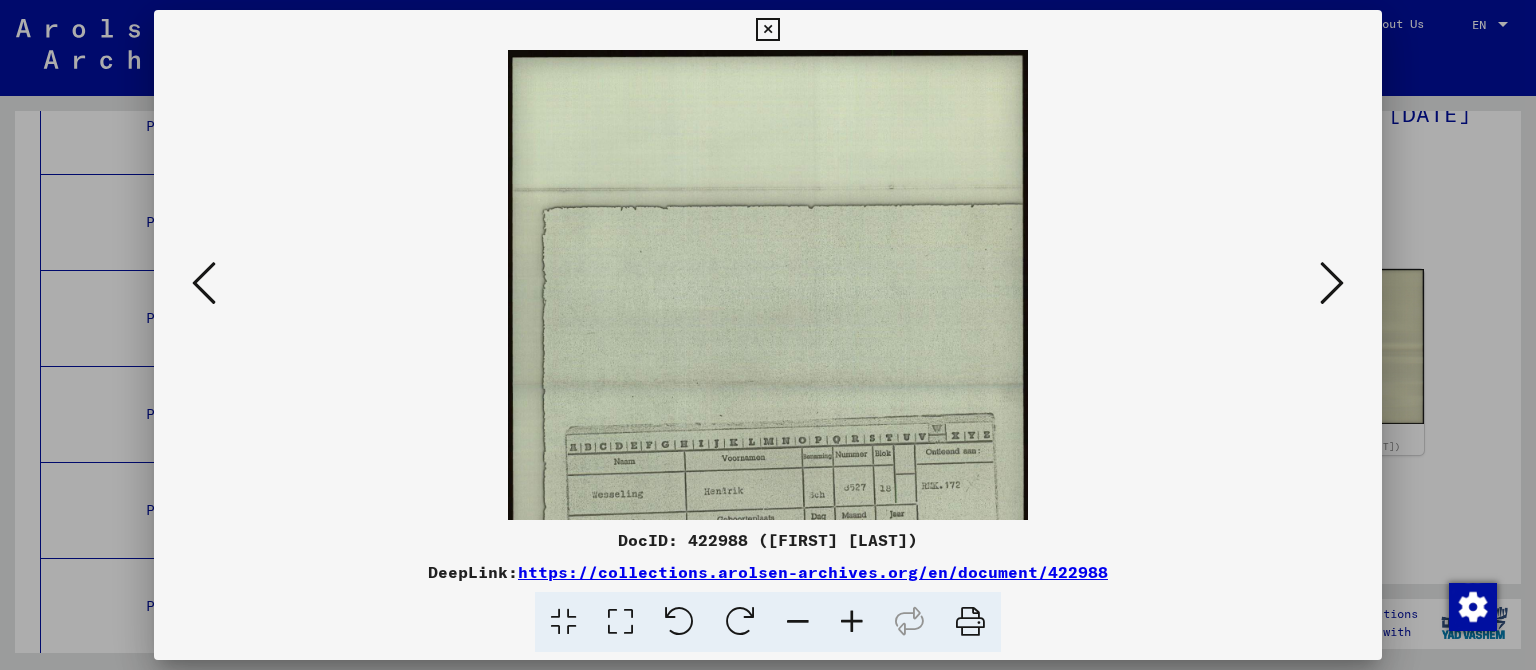 click at bounding box center [852, 622] 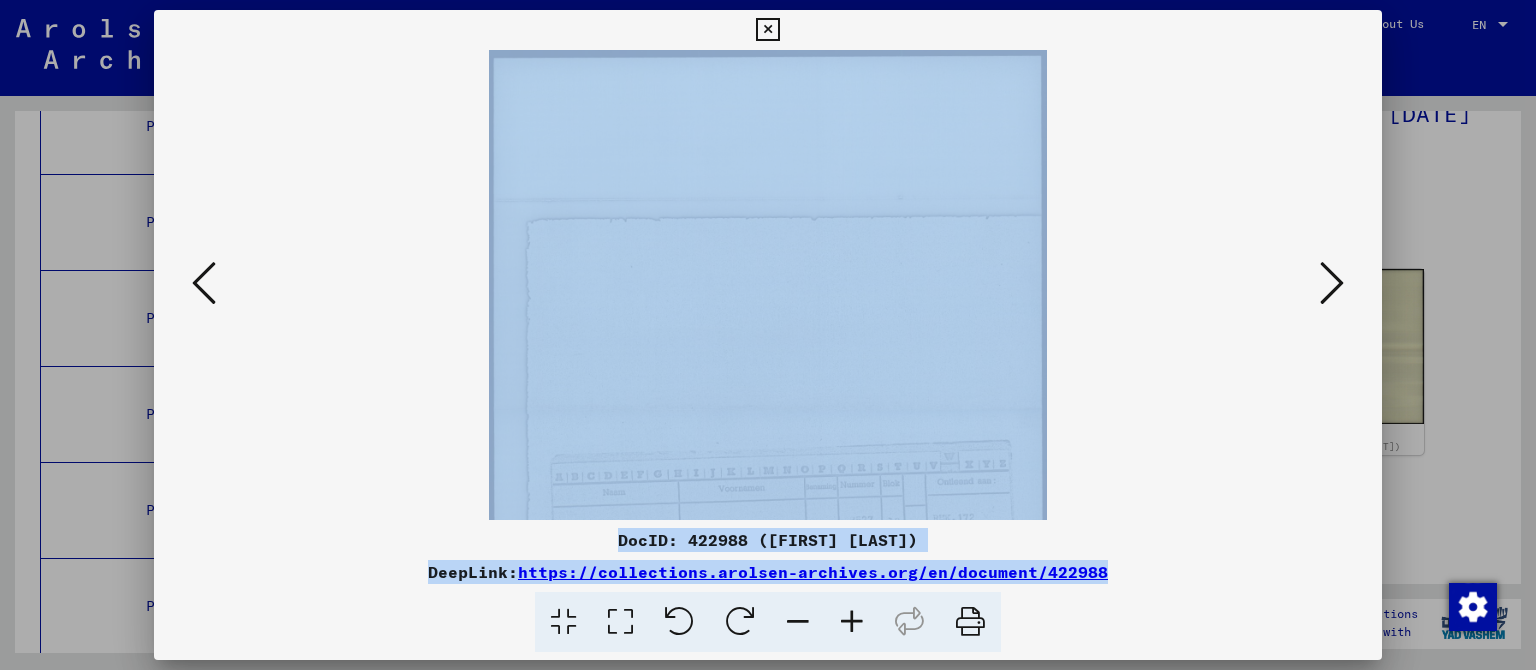 click at bounding box center (852, 622) 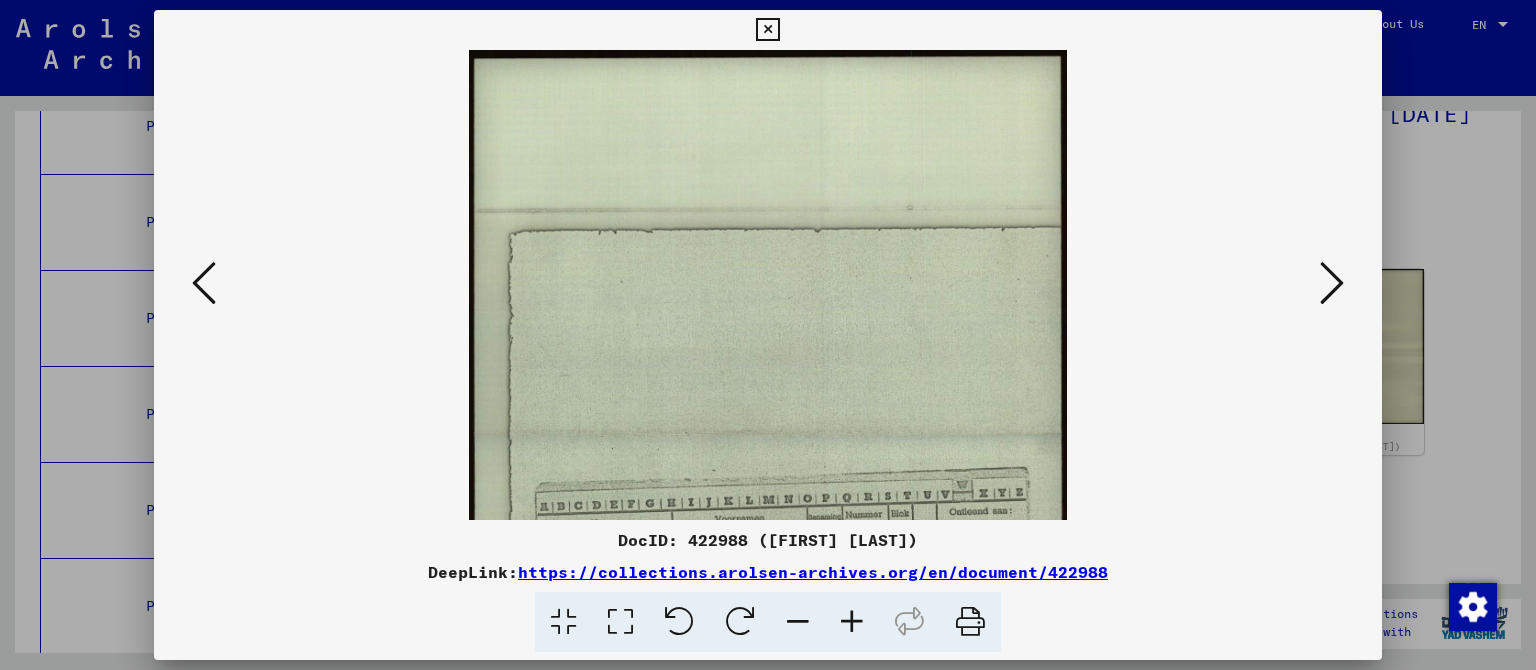 click at bounding box center [852, 622] 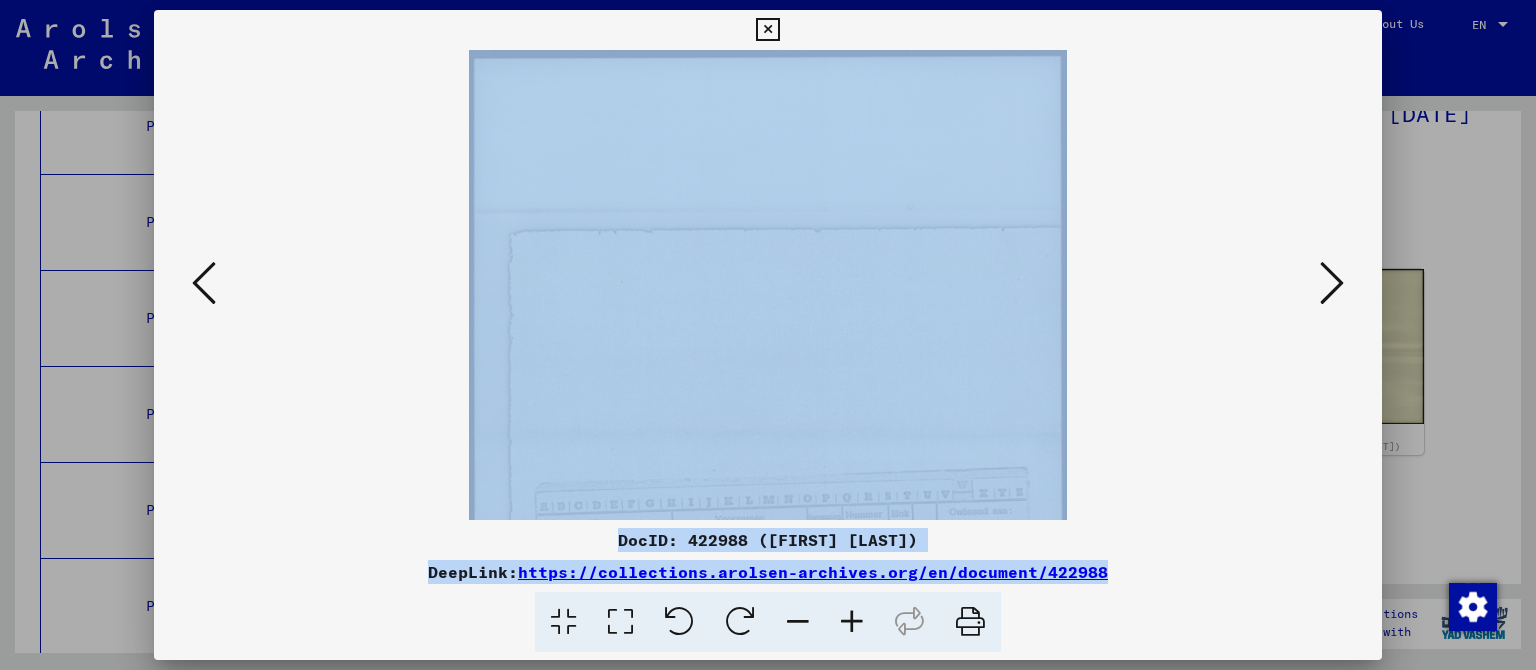 click at bounding box center (852, 622) 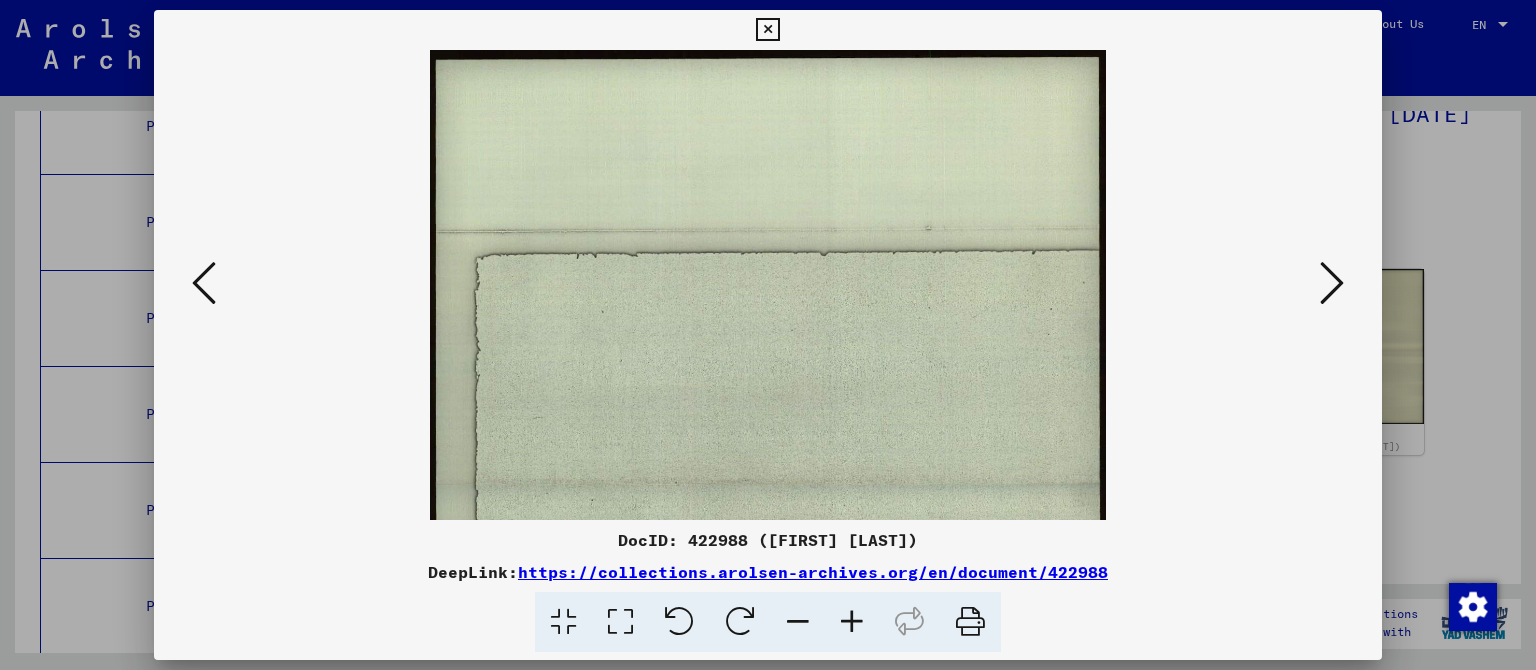 click at bounding box center [852, 622] 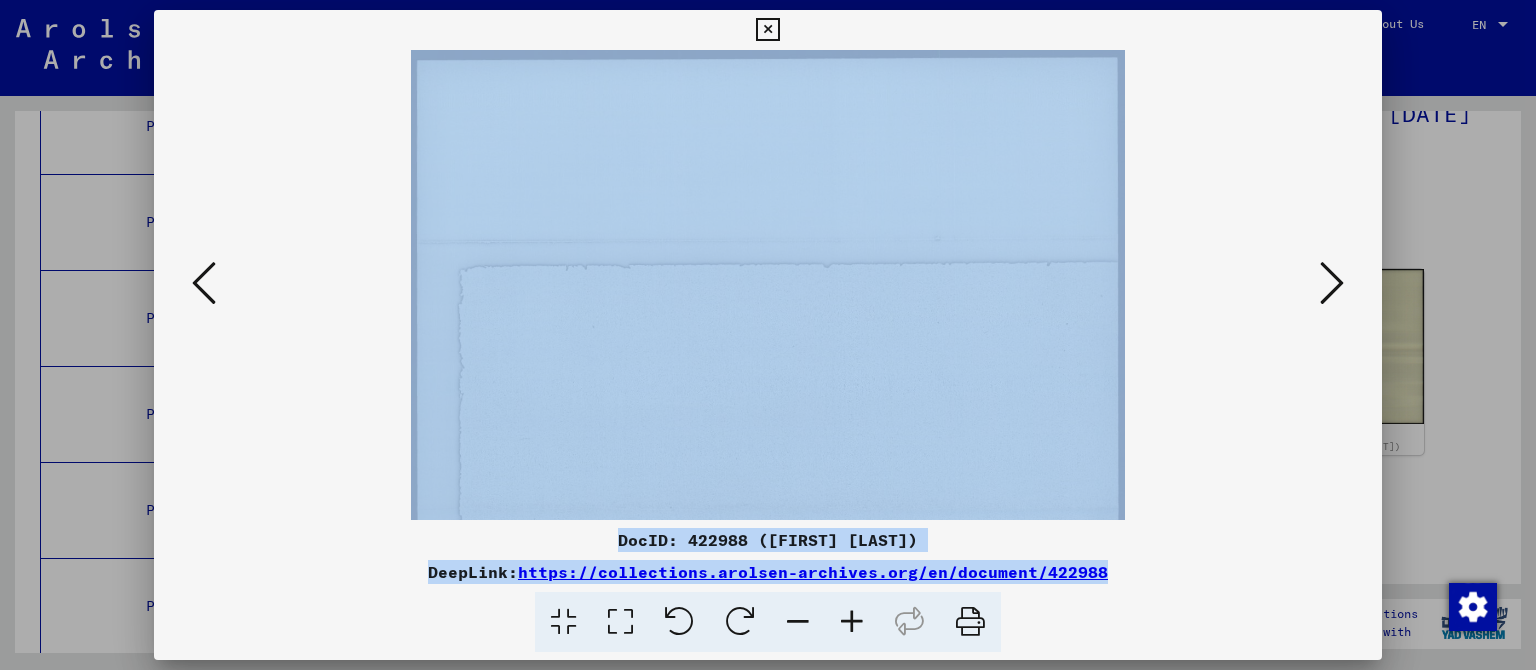 click at bounding box center [852, 622] 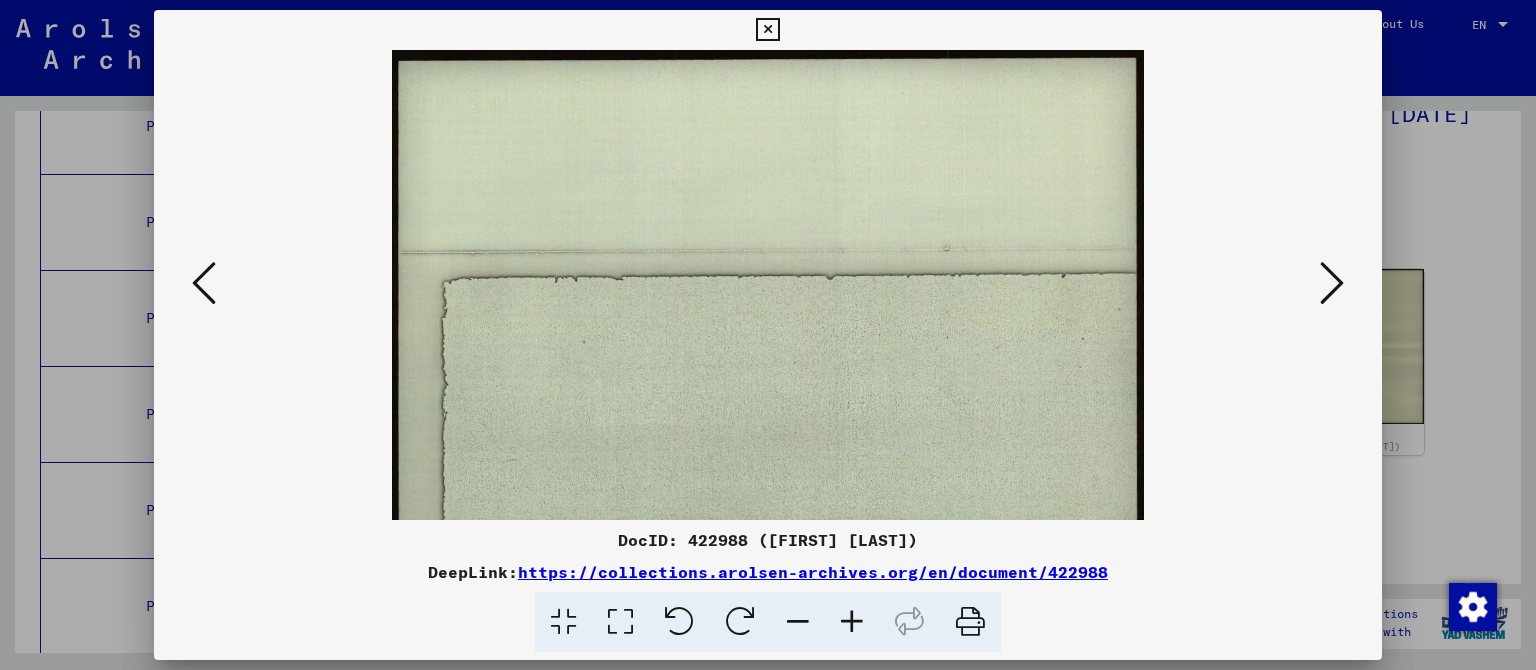 click at bounding box center (852, 622) 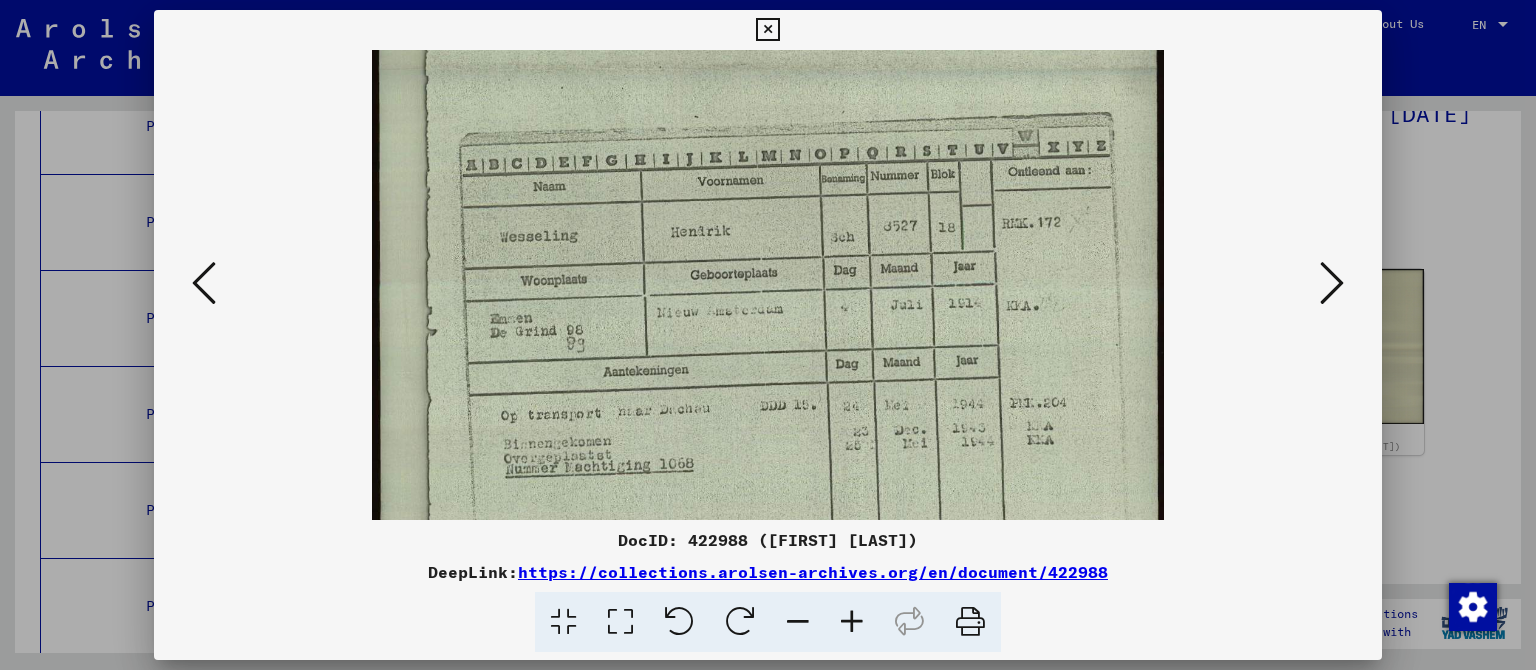 drag, startPoint x: 810, startPoint y: 398, endPoint x: 684, endPoint y: -92, distance: 505.9407 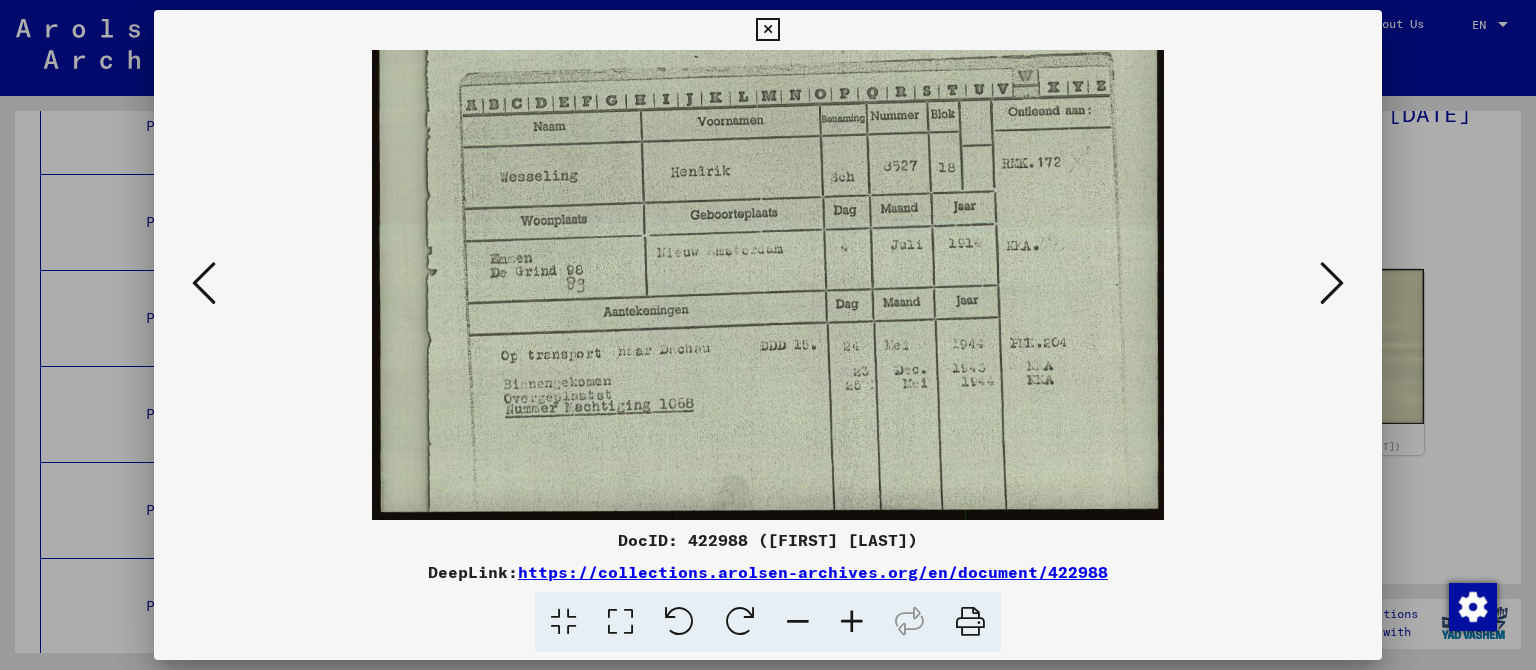 drag, startPoint x: 846, startPoint y: 341, endPoint x: 798, endPoint y: 178, distance: 169.92056 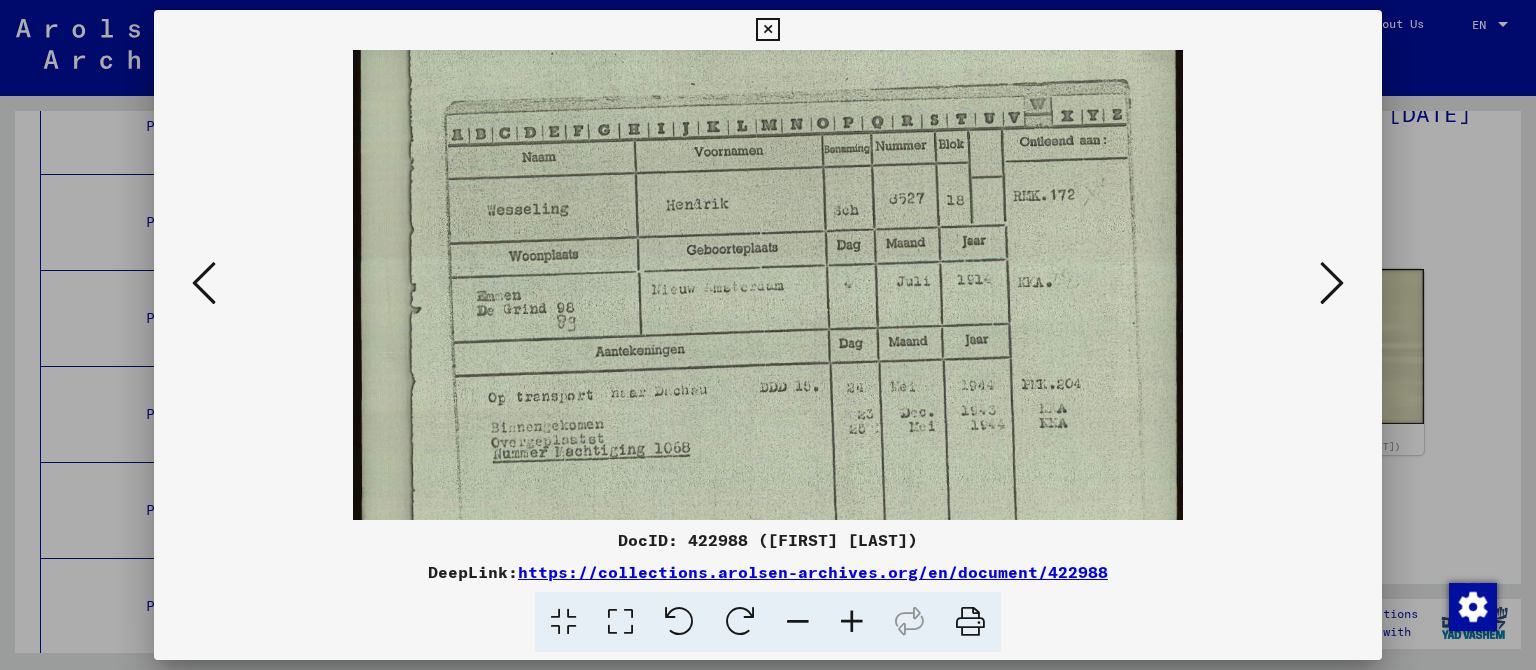 click at bounding box center (852, 622) 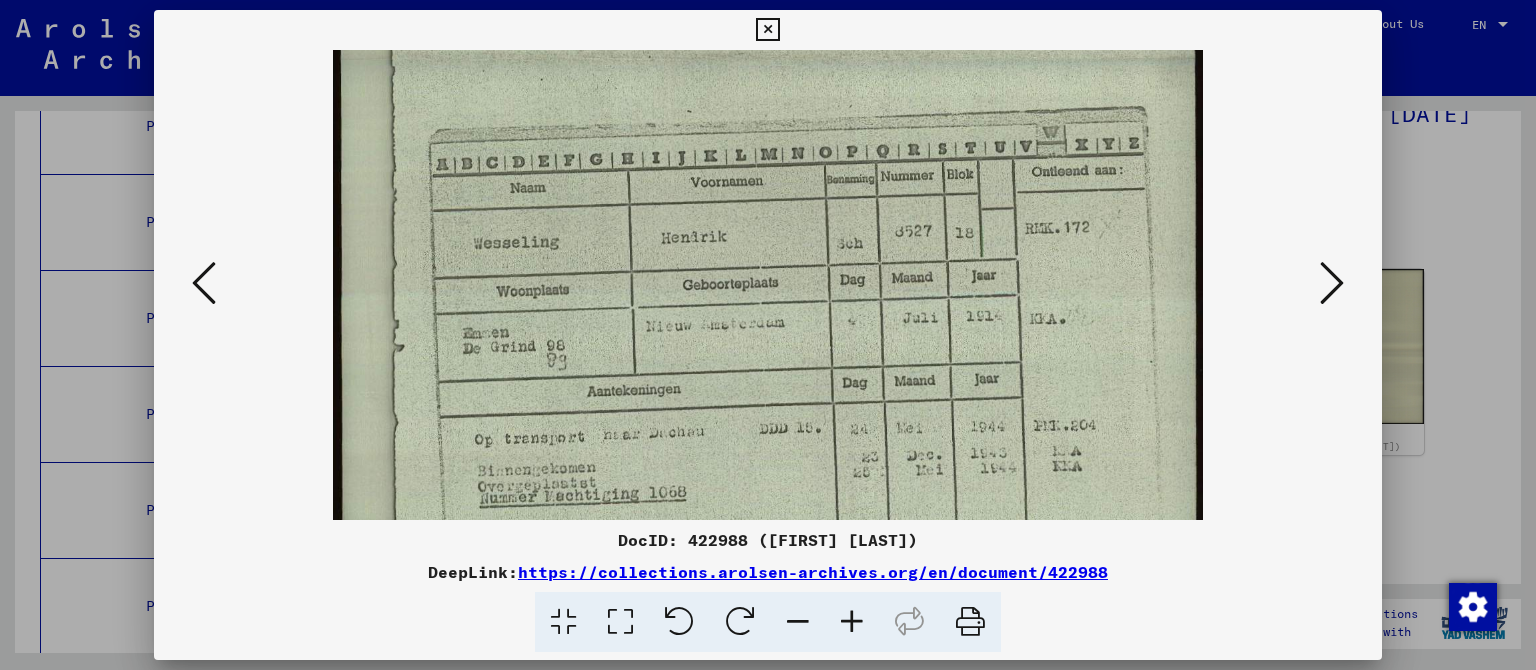 click at bounding box center (852, 622) 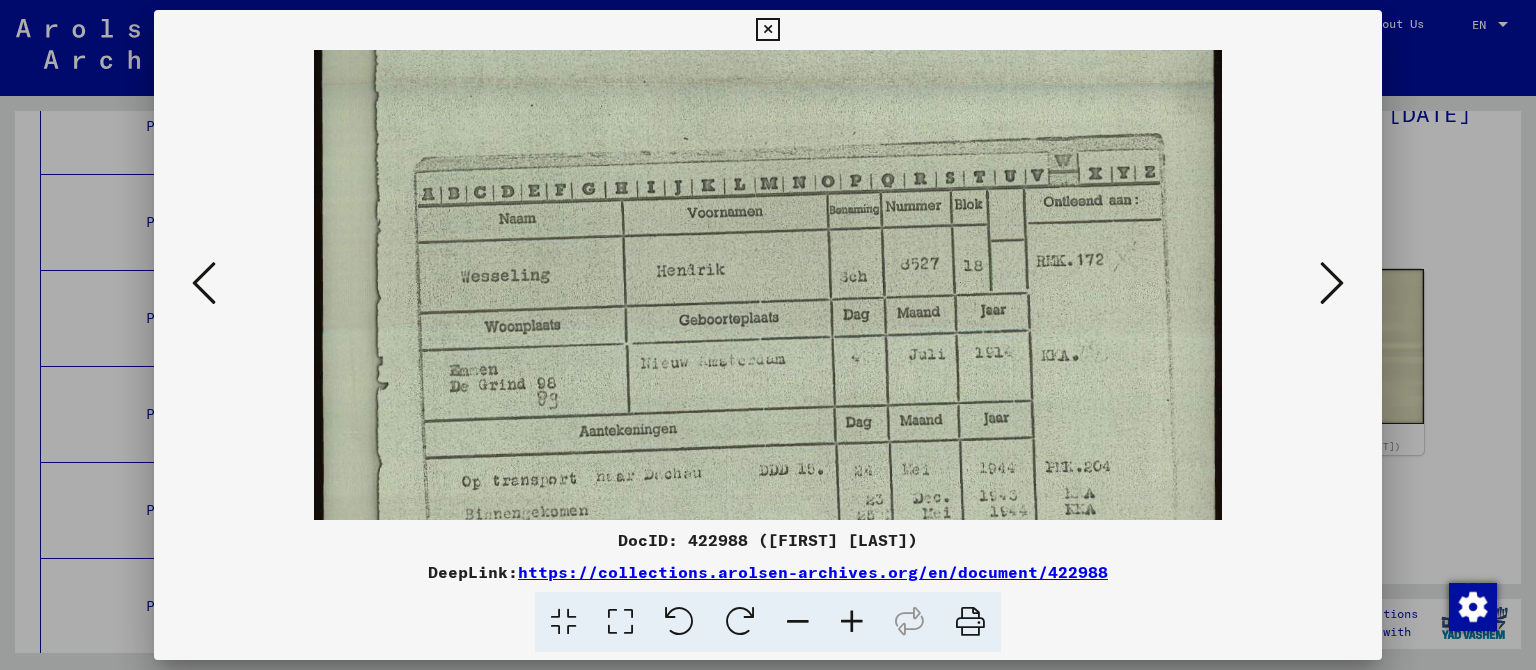 click at bounding box center [852, 622] 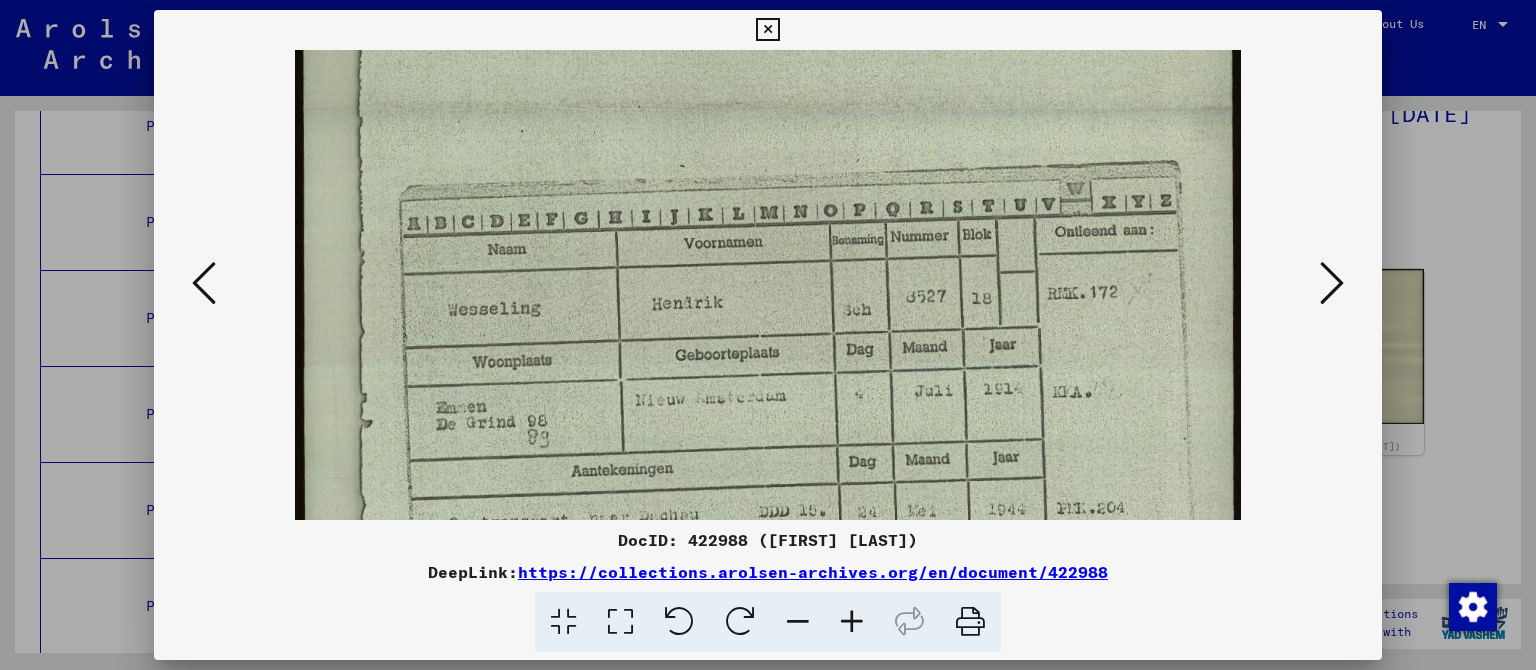 click at bounding box center (852, 622) 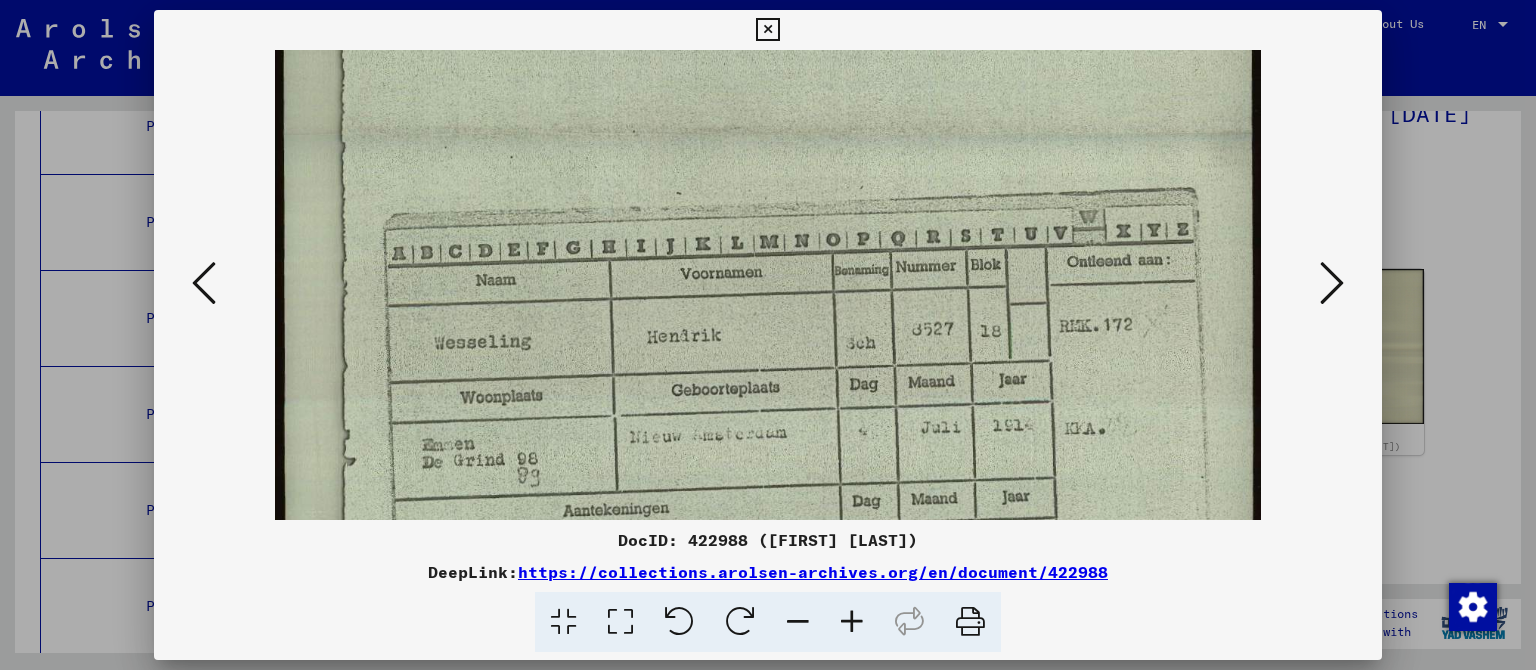 click at bounding box center [852, 622] 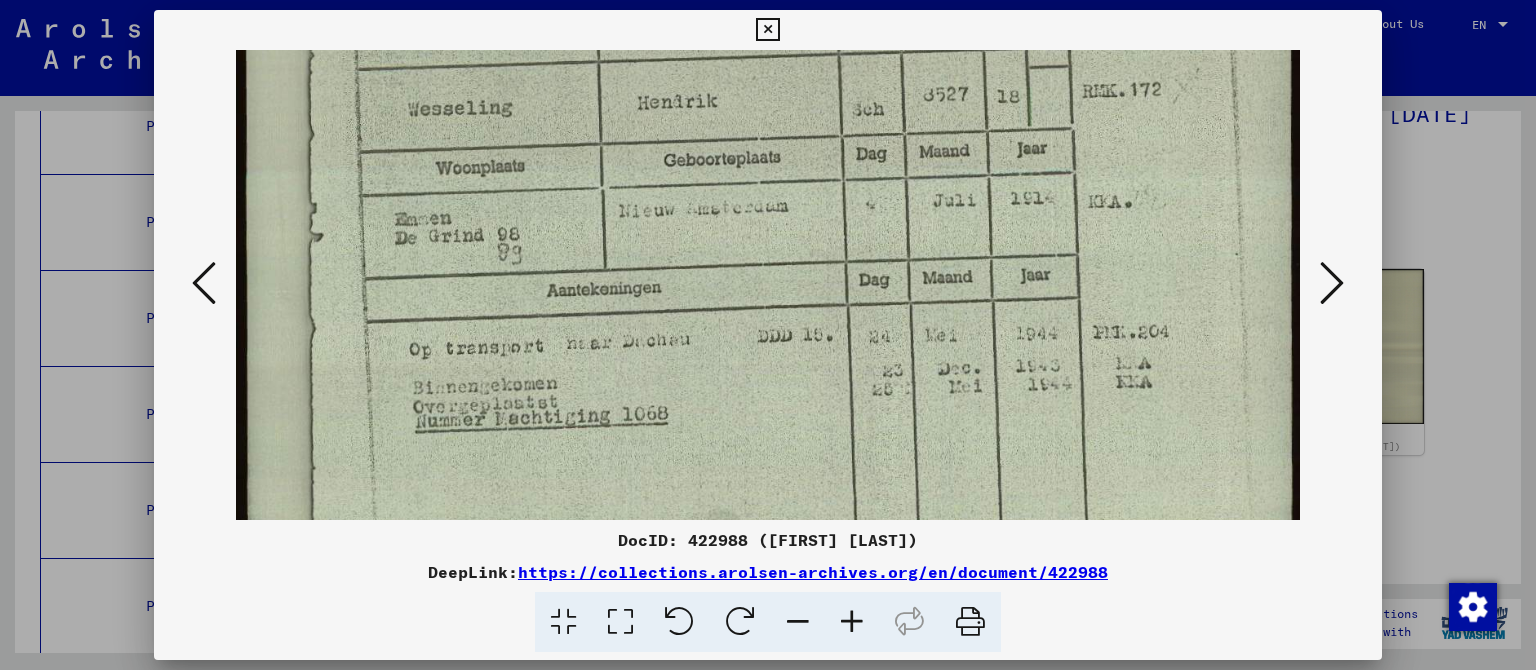 drag, startPoint x: 896, startPoint y: 474, endPoint x: 718, endPoint y: 174, distance: 348.83234 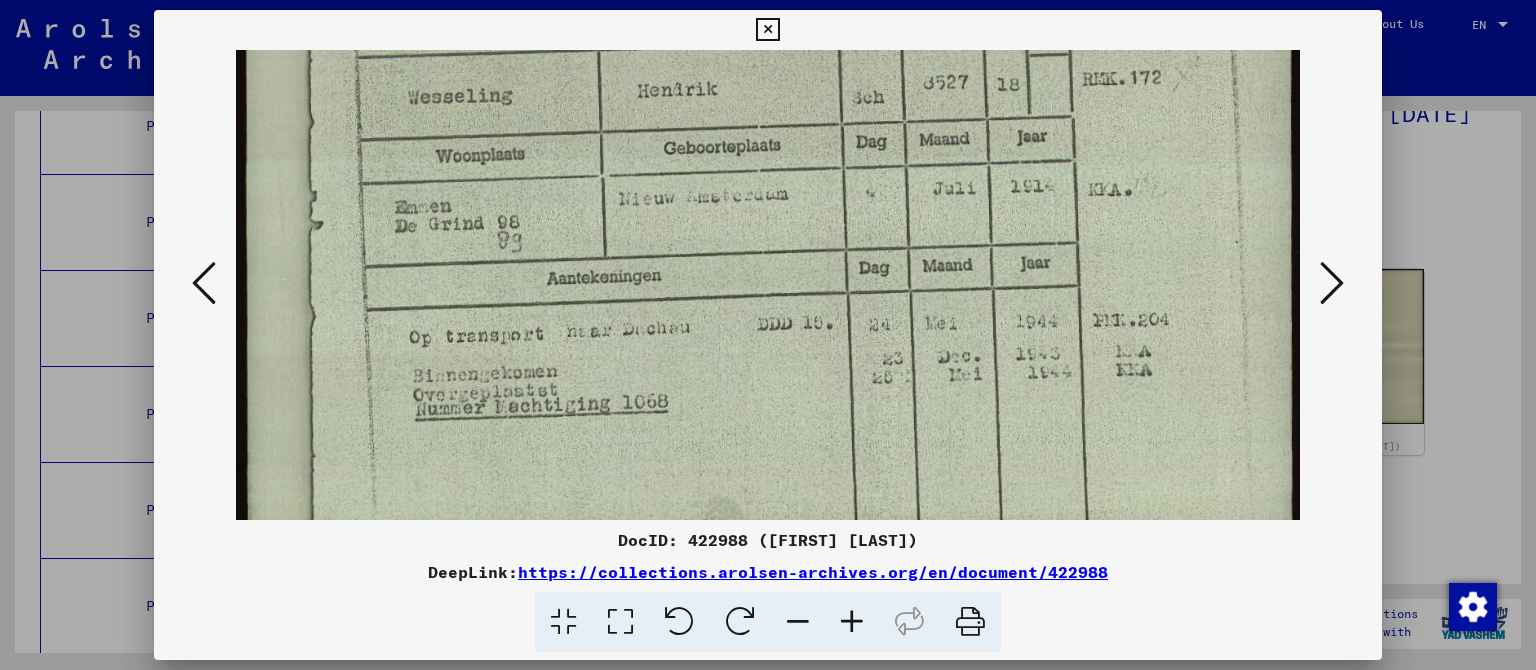 scroll, scrollTop: 874, scrollLeft: 0, axis: vertical 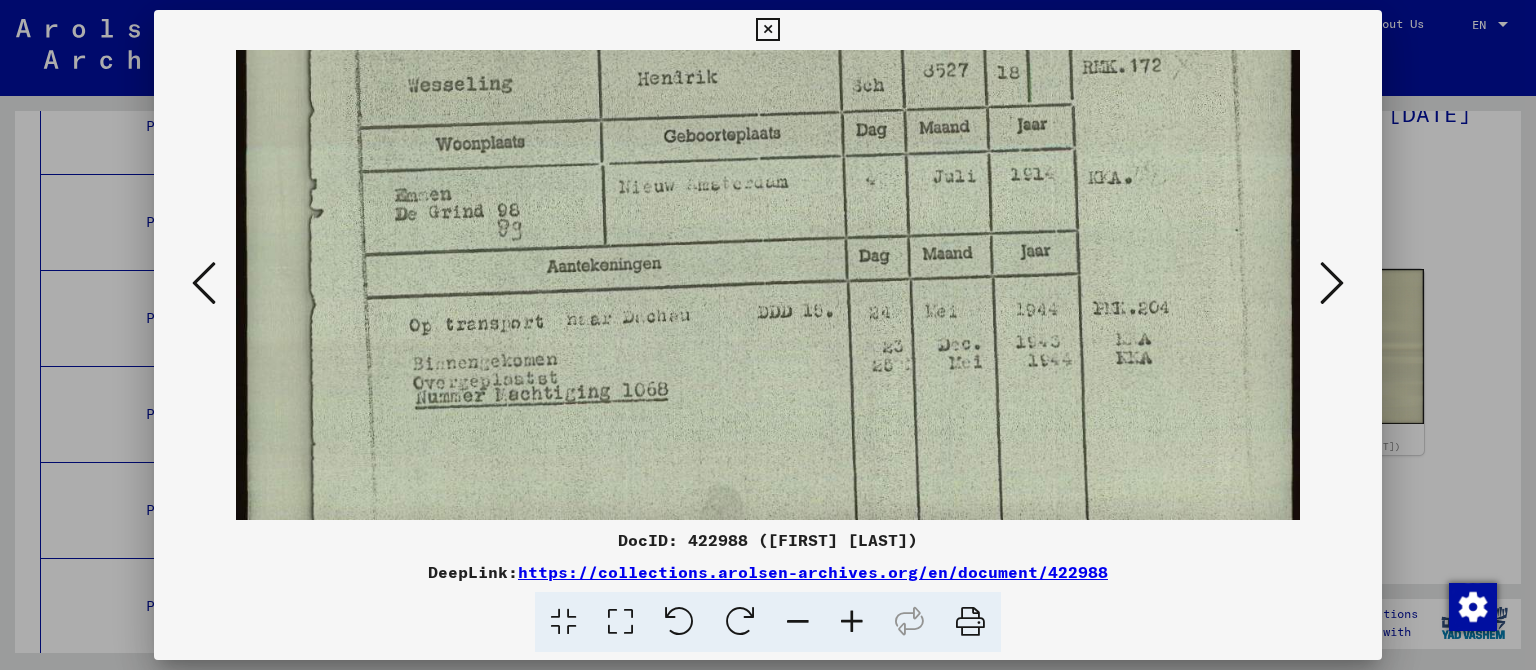 drag, startPoint x: 930, startPoint y: 488, endPoint x: 918, endPoint y: 465, distance: 25.942244 